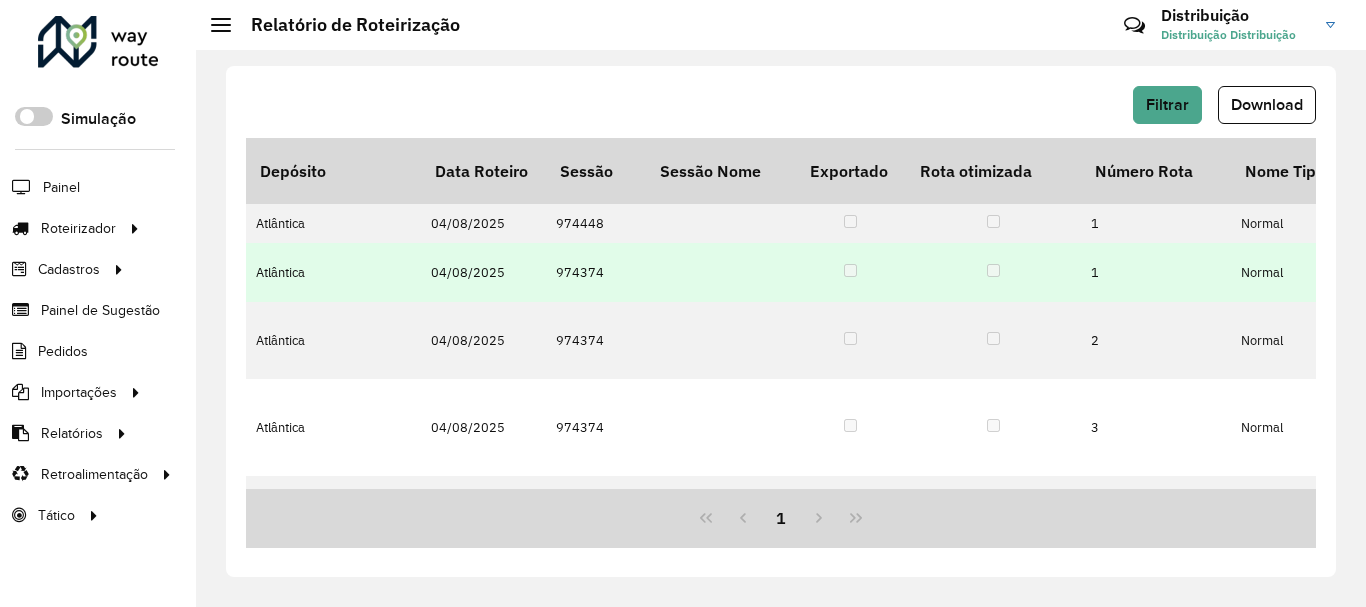 scroll, scrollTop: 0, scrollLeft: 0, axis: both 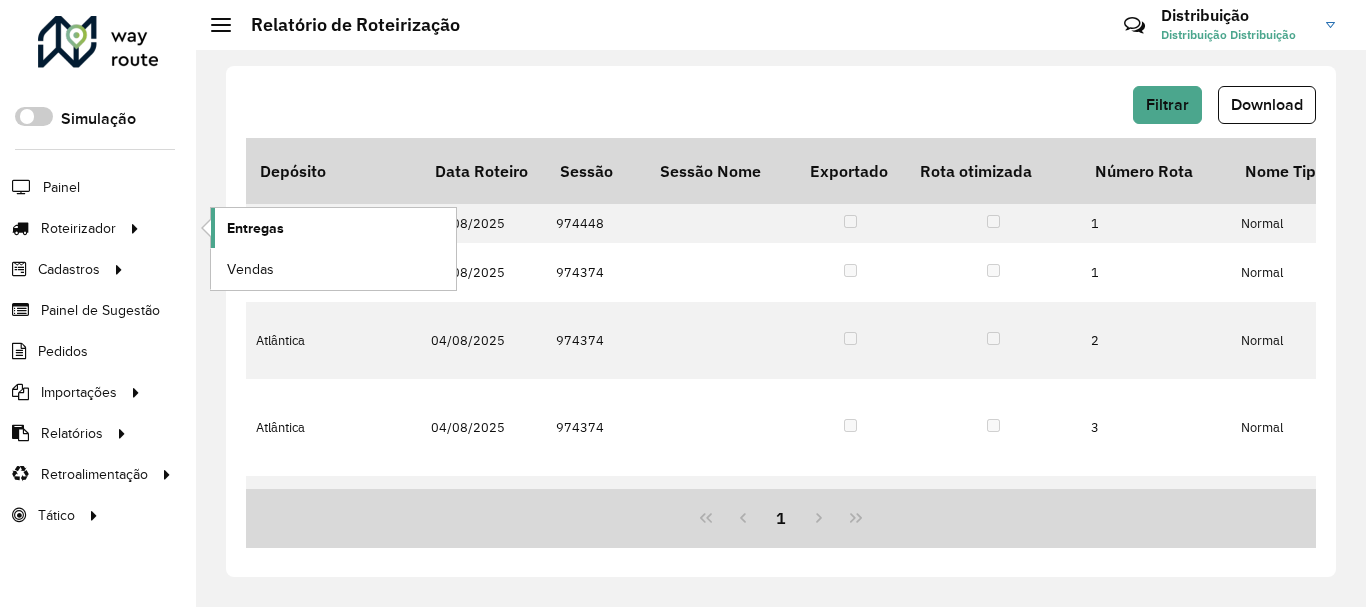 click on "Entregas" 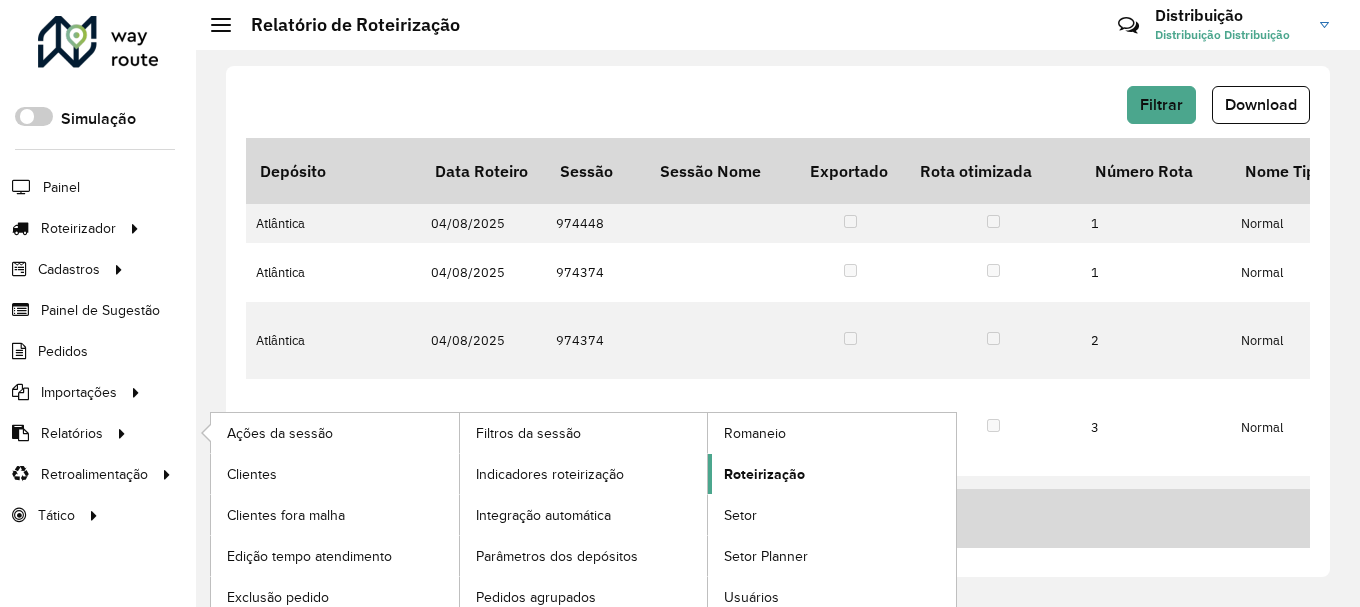 click on "Roteirização" 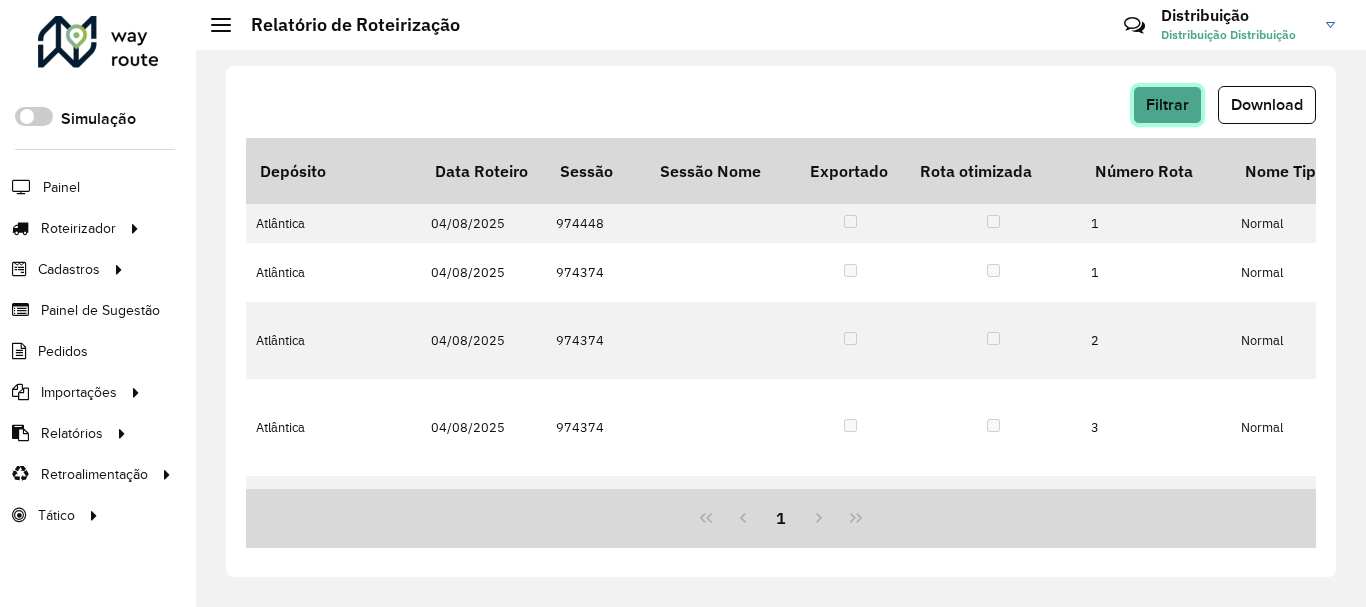 click on "Filtrar" 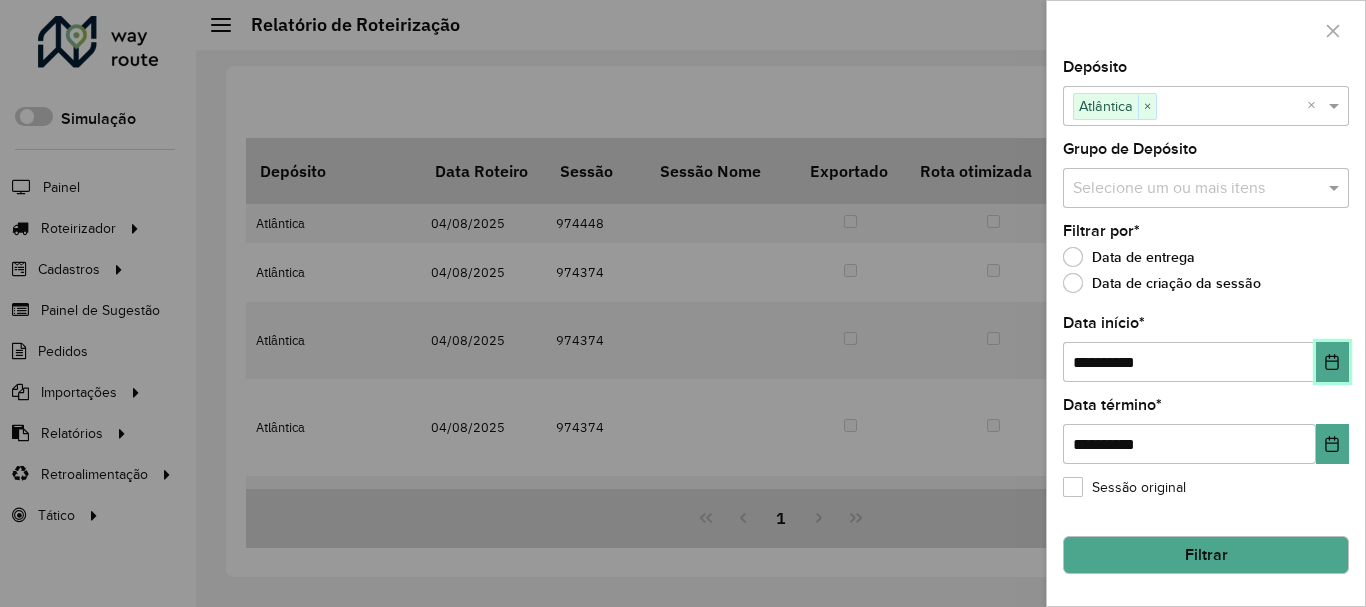 click 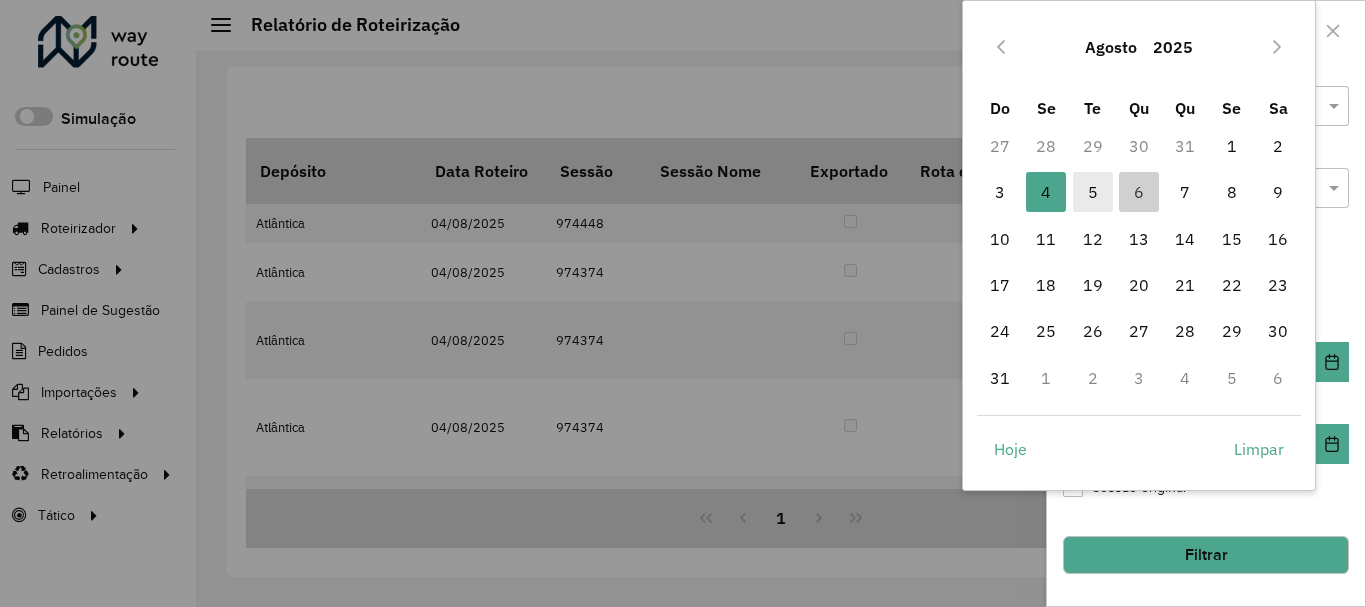 click on "5" at bounding box center (1093, 192) 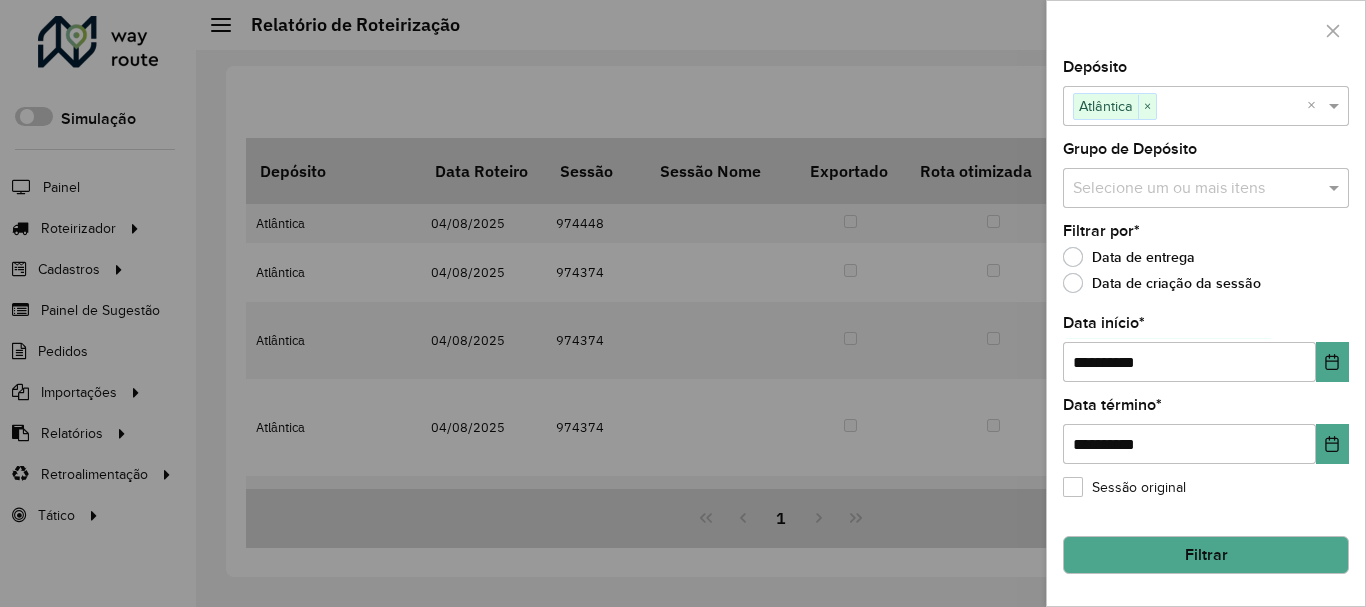 click on "Filtrar" 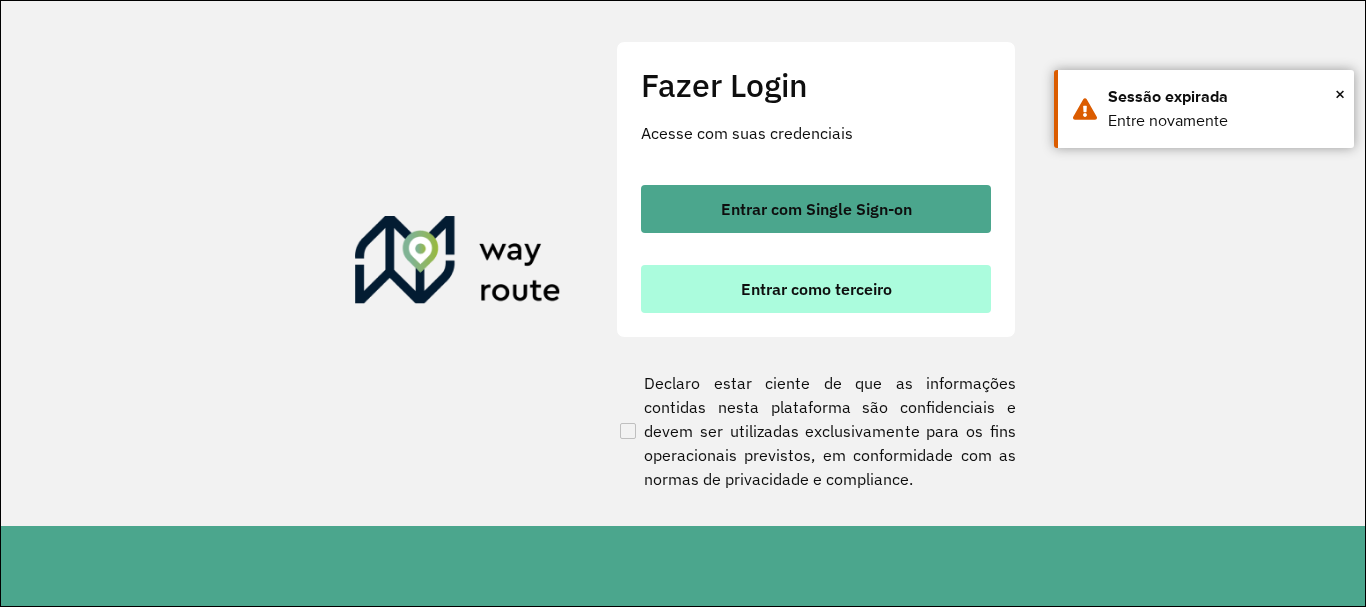 click on "Entrar como terceiro" at bounding box center (816, 289) 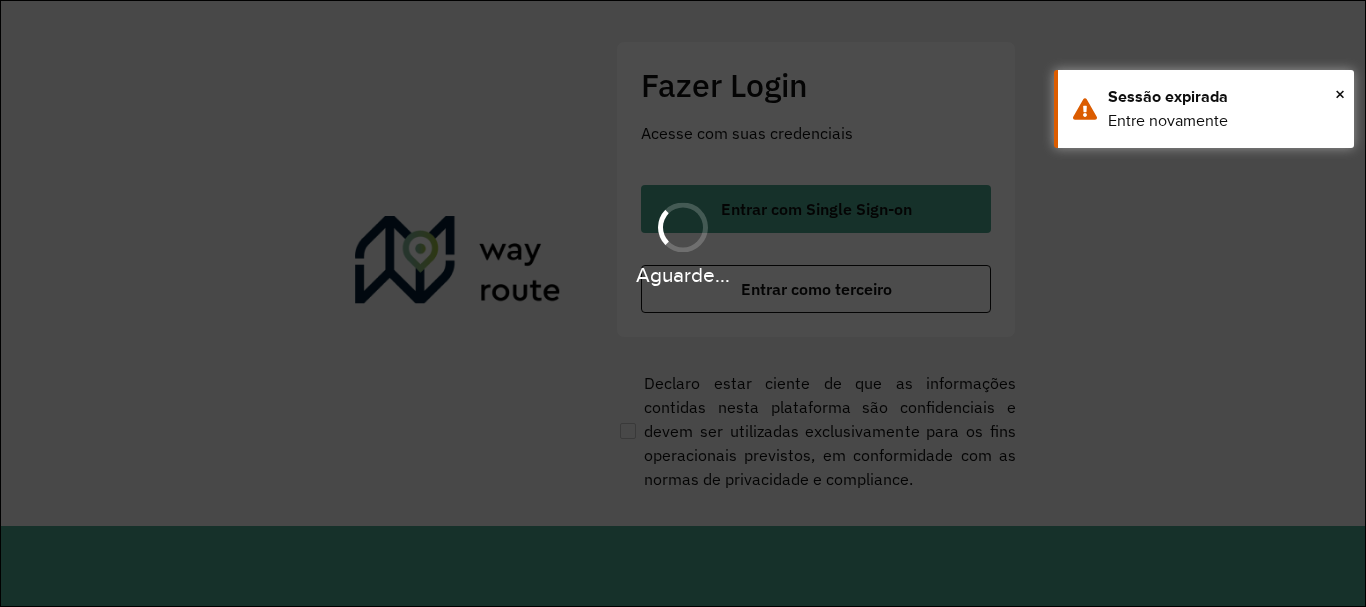 scroll, scrollTop: 0, scrollLeft: 0, axis: both 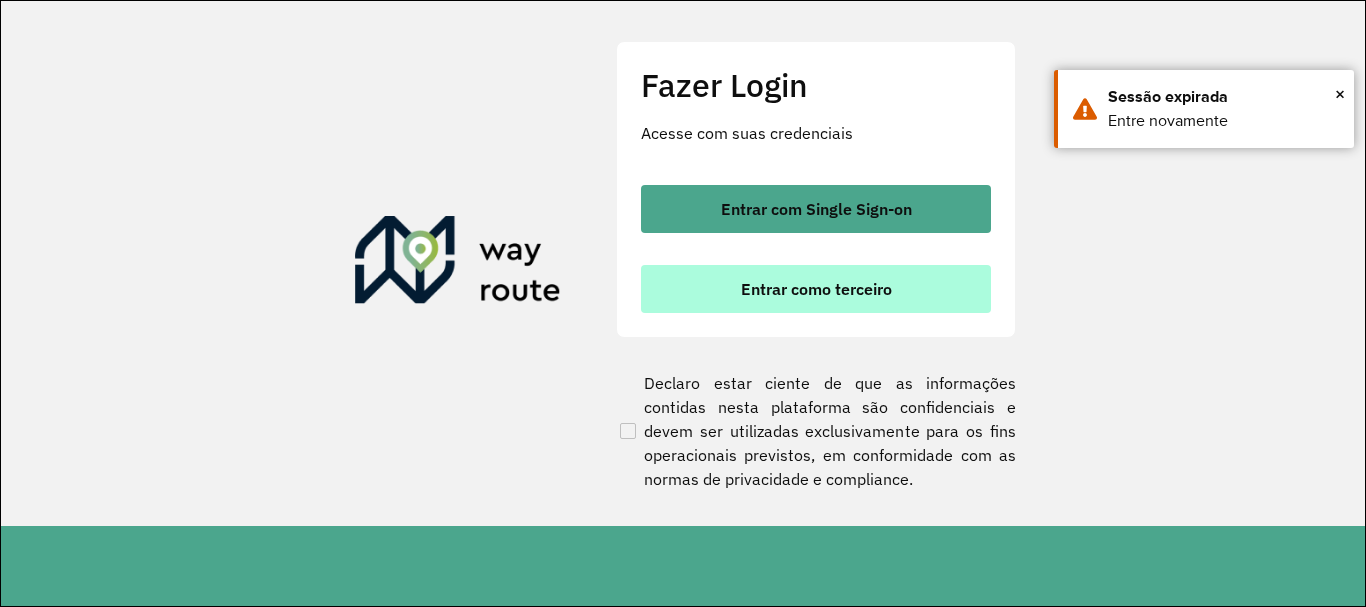 click on "Entrar como terceiro" at bounding box center (816, 289) 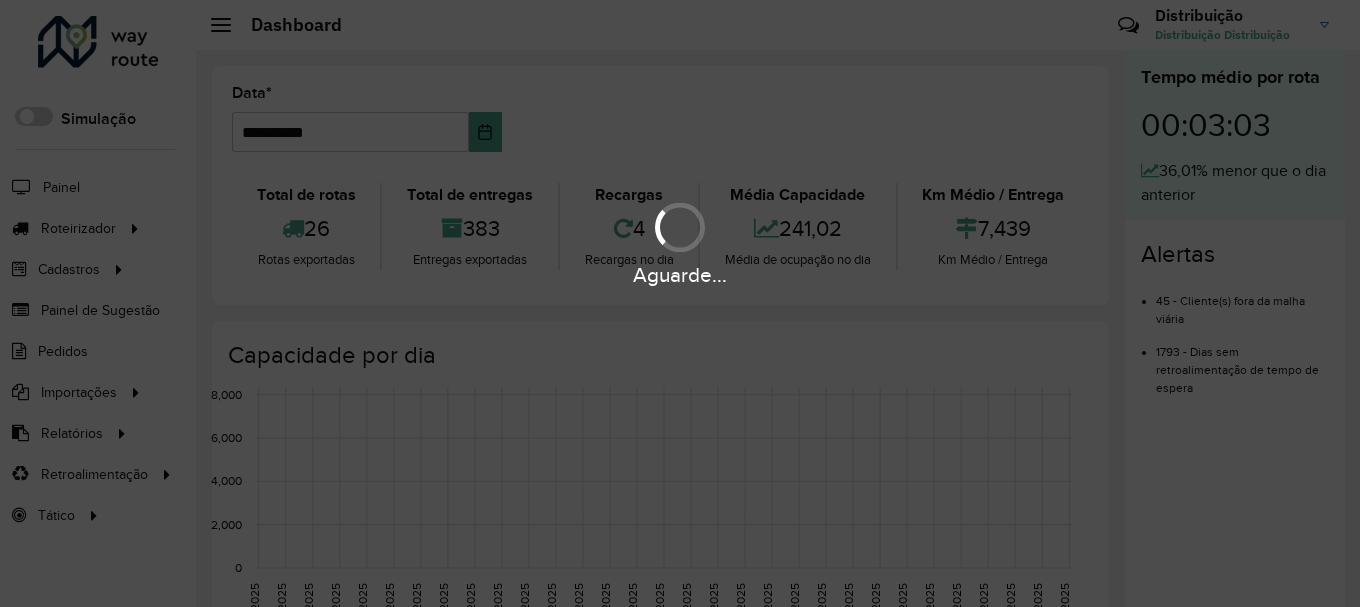 scroll, scrollTop: 0, scrollLeft: 0, axis: both 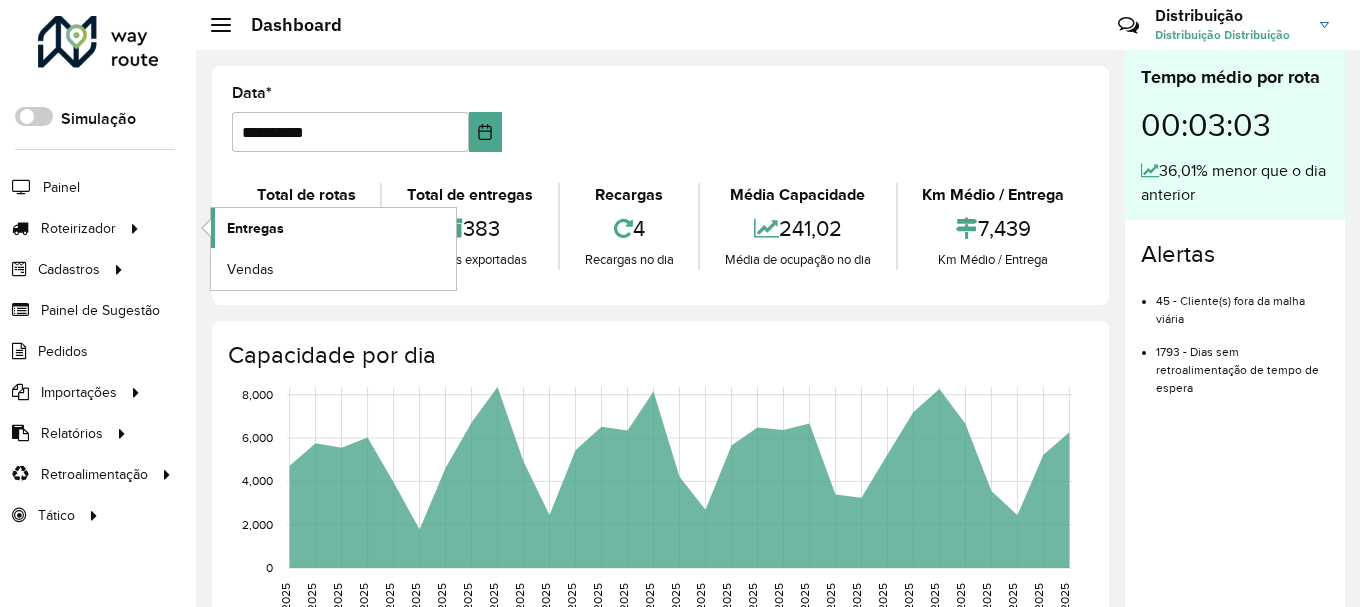 click on "Entregas" 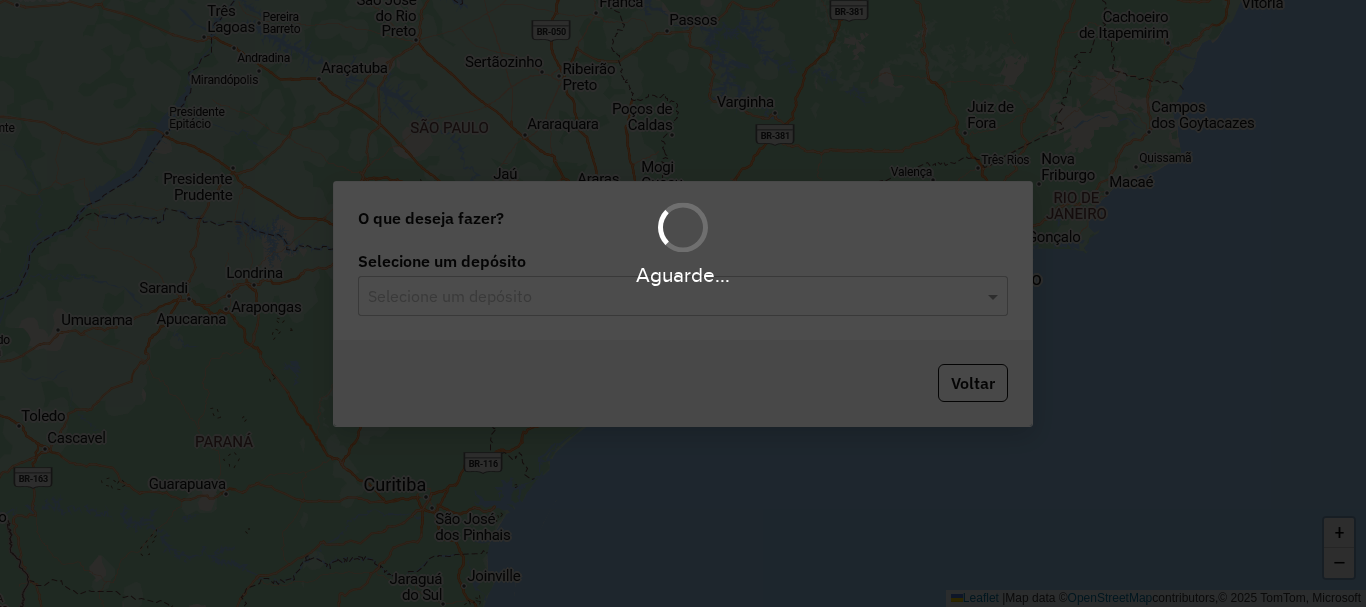 scroll, scrollTop: 0, scrollLeft: 0, axis: both 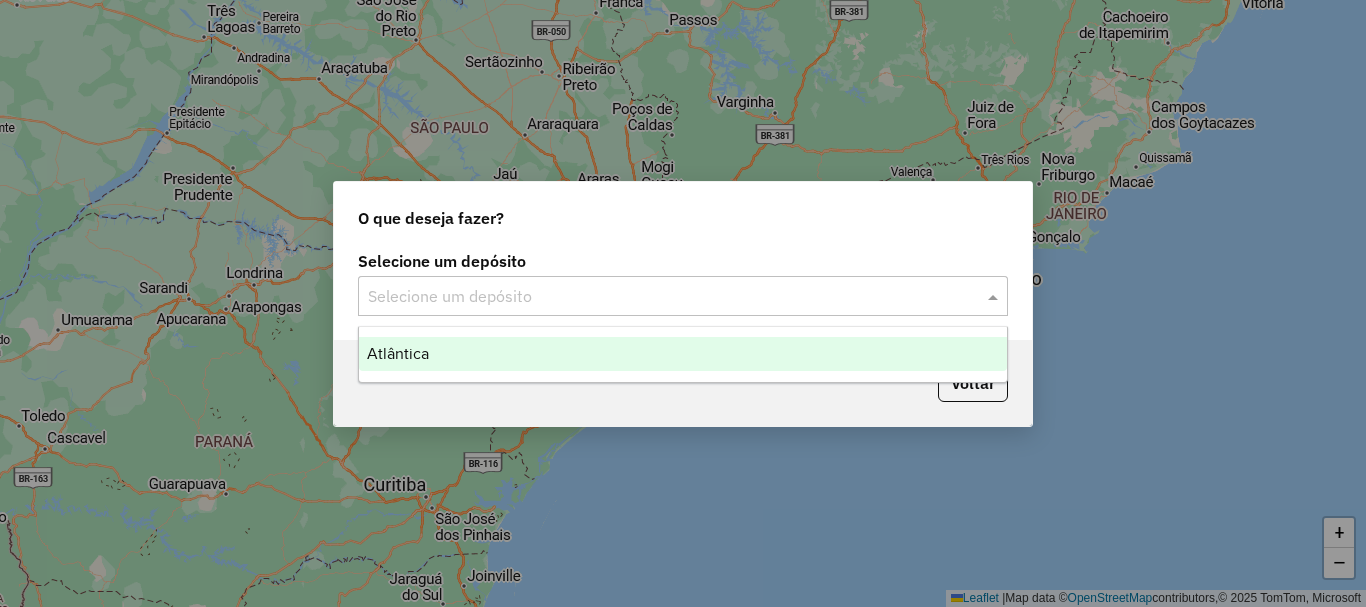 drag, startPoint x: 400, startPoint y: 310, endPoint x: 411, endPoint y: 329, distance: 21.954498 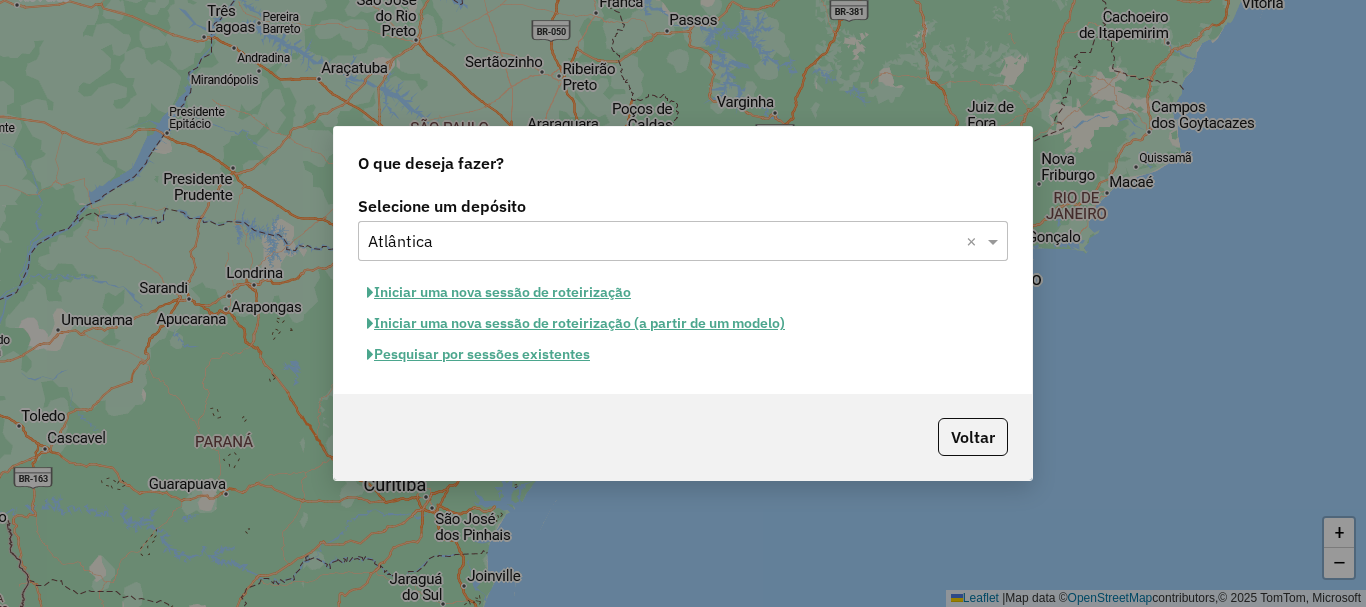 click on "Pesquisar por sessões existentes" 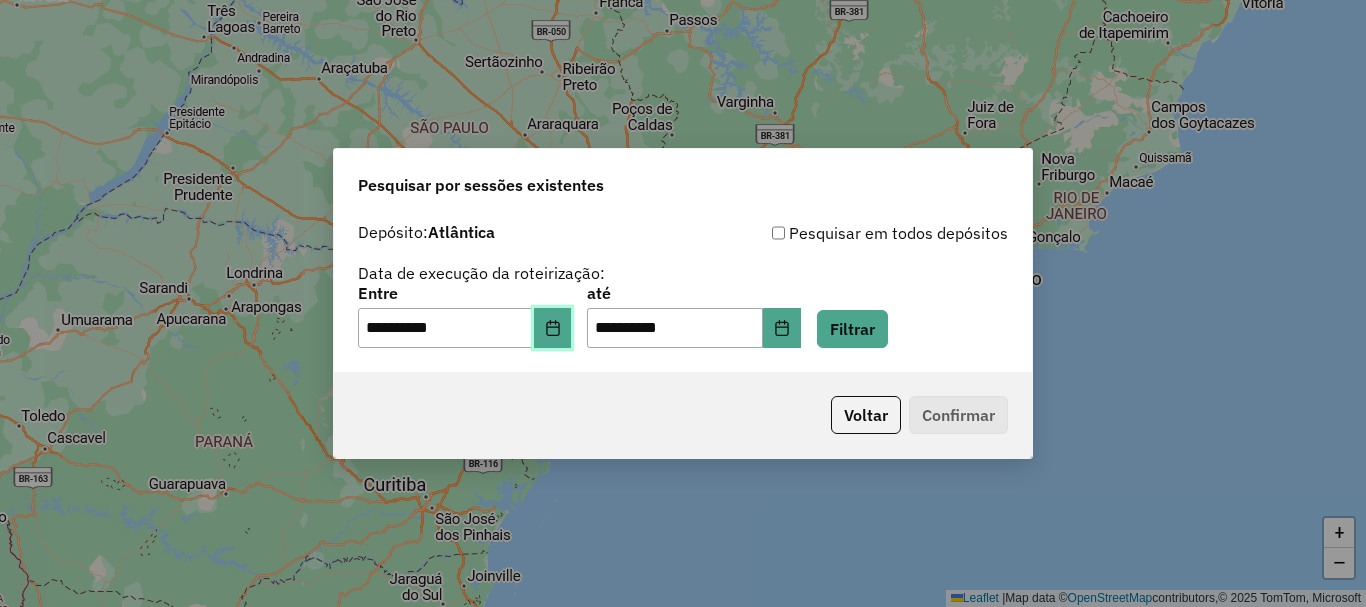 click 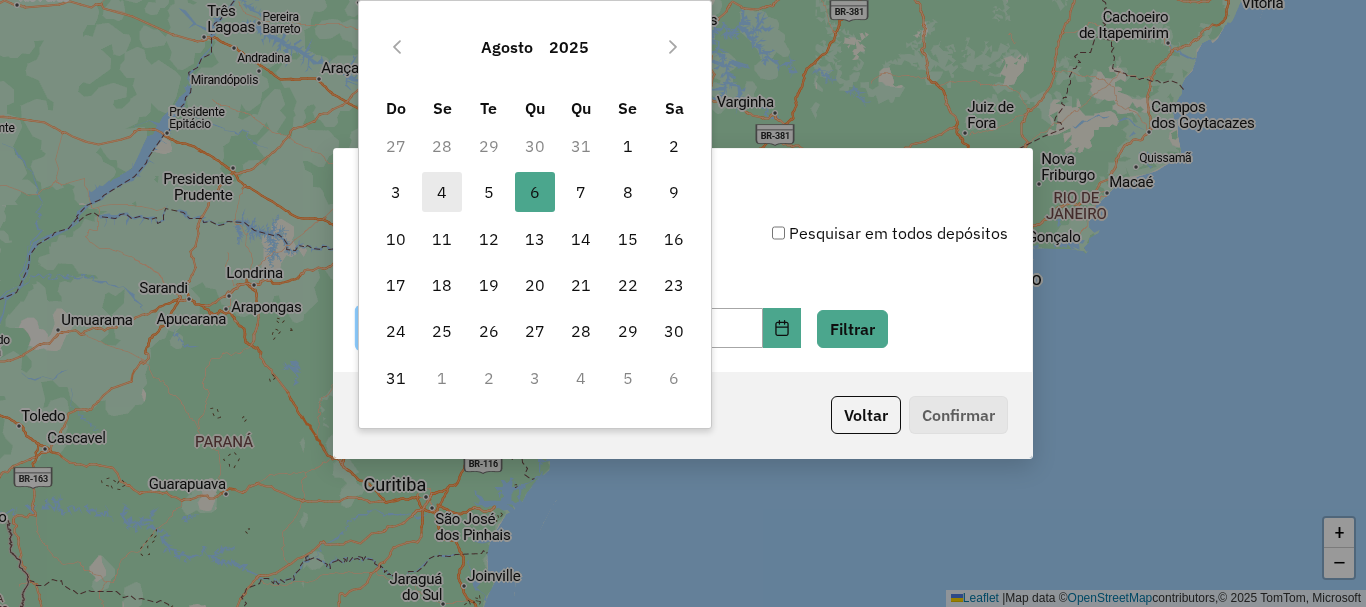 click on "4" at bounding box center [442, 192] 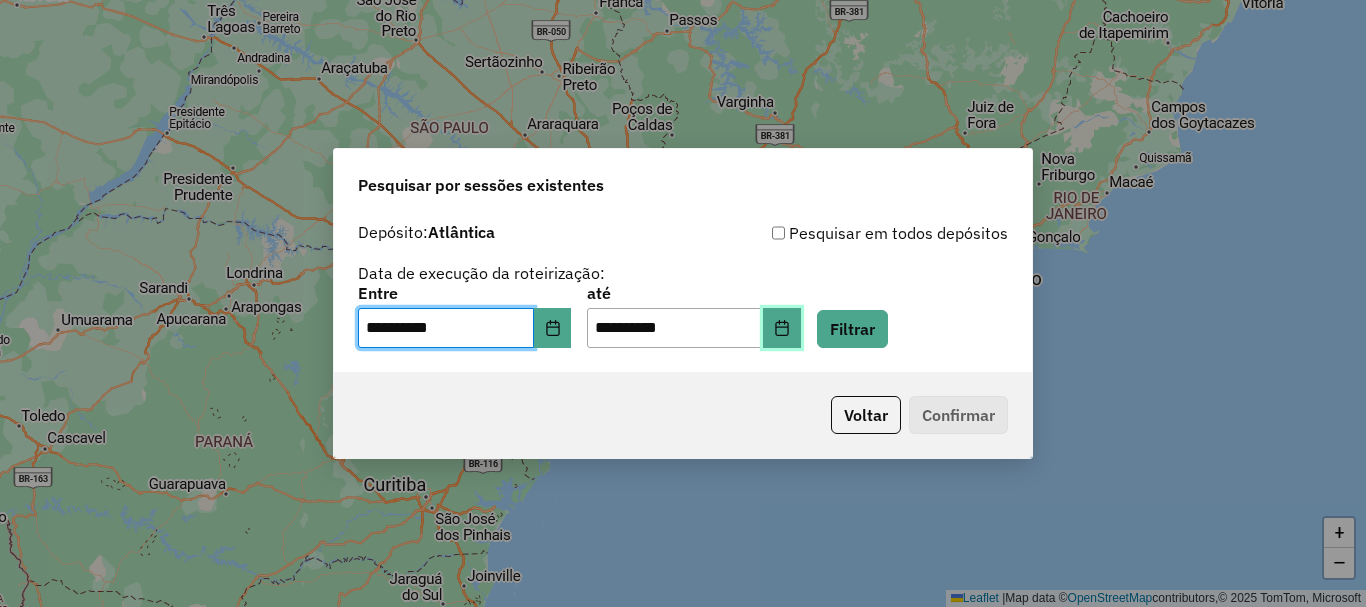 click at bounding box center (782, 328) 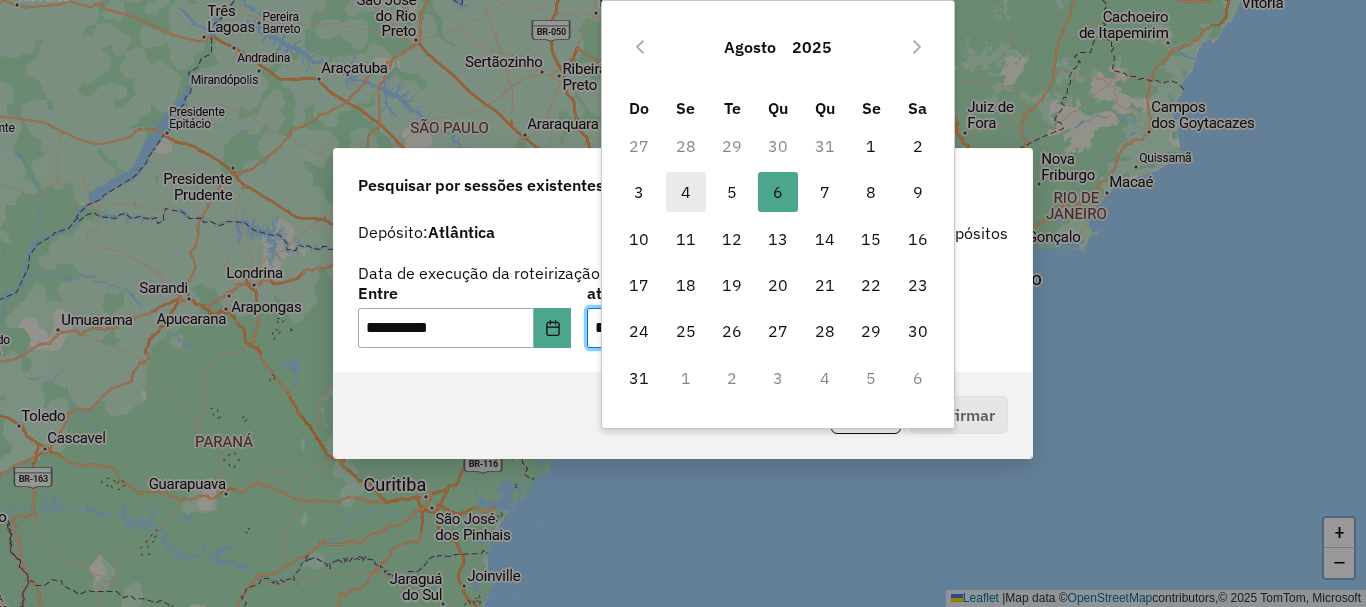 click on "4" at bounding box center (686, 192) 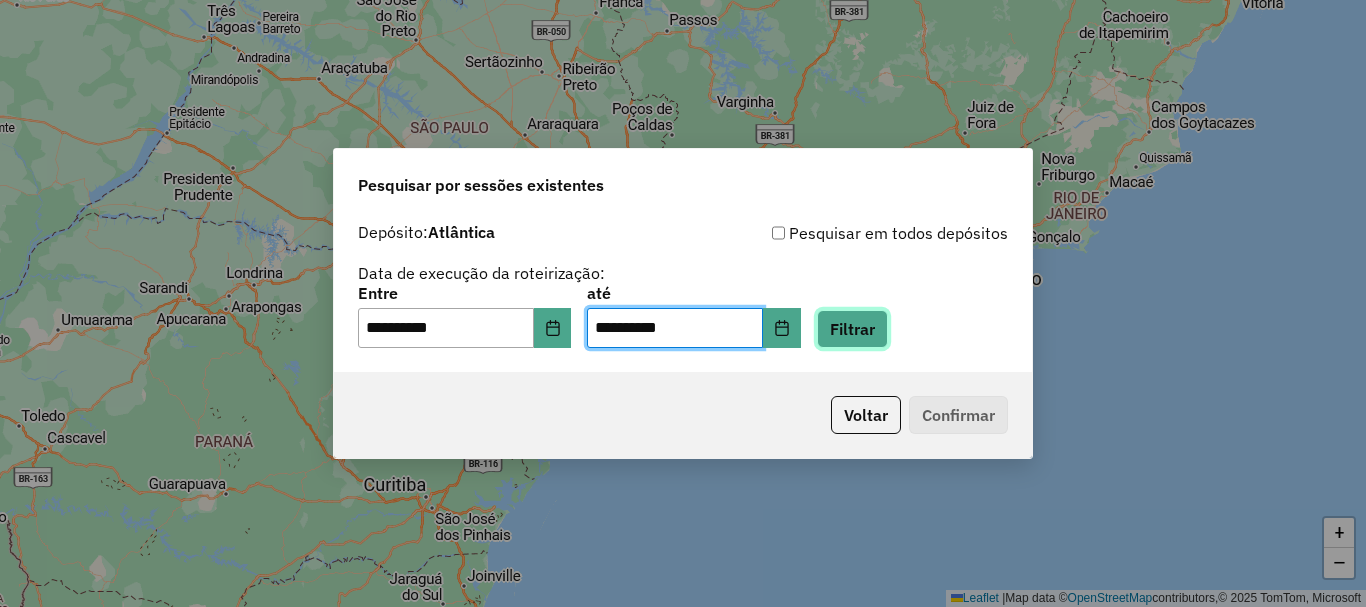 click on "Filtrar" 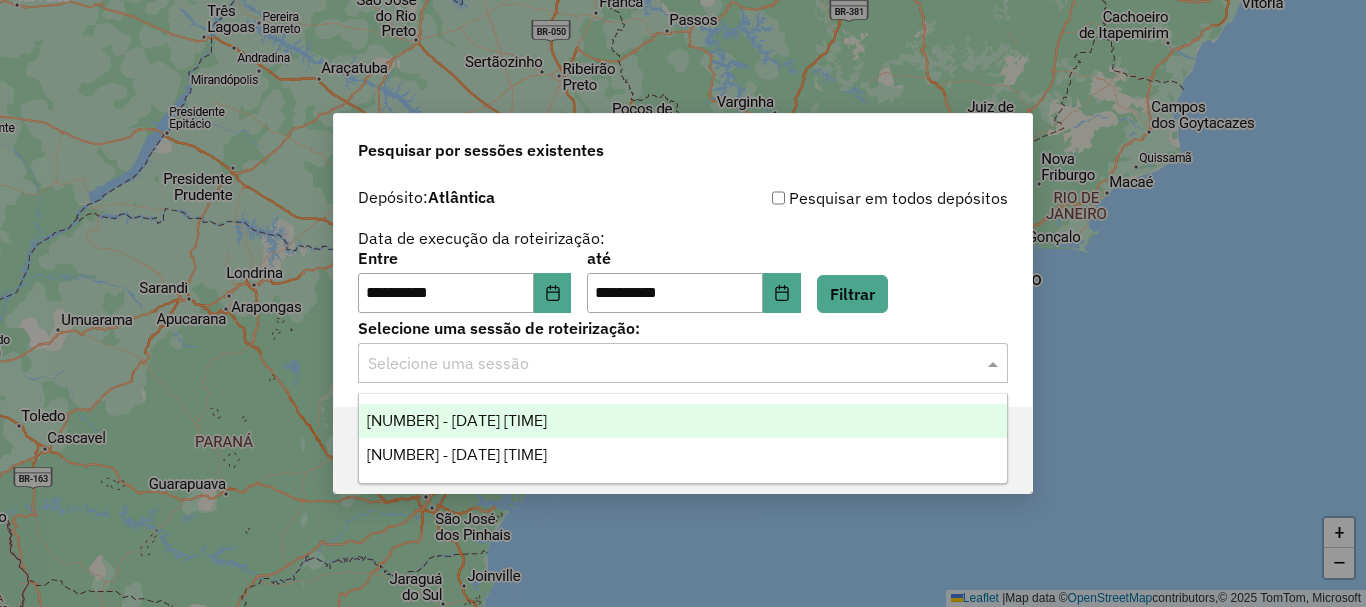 click 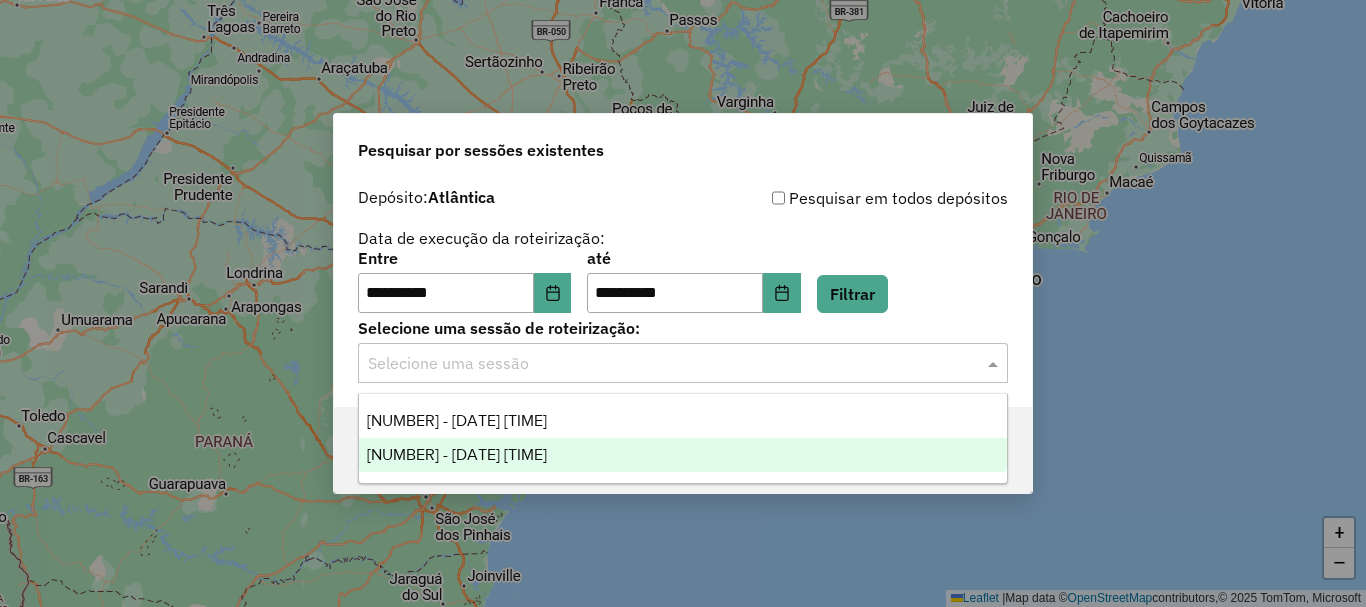 click on "974448 - 04/08/2025 15:36" at bounding box center (457, 454) 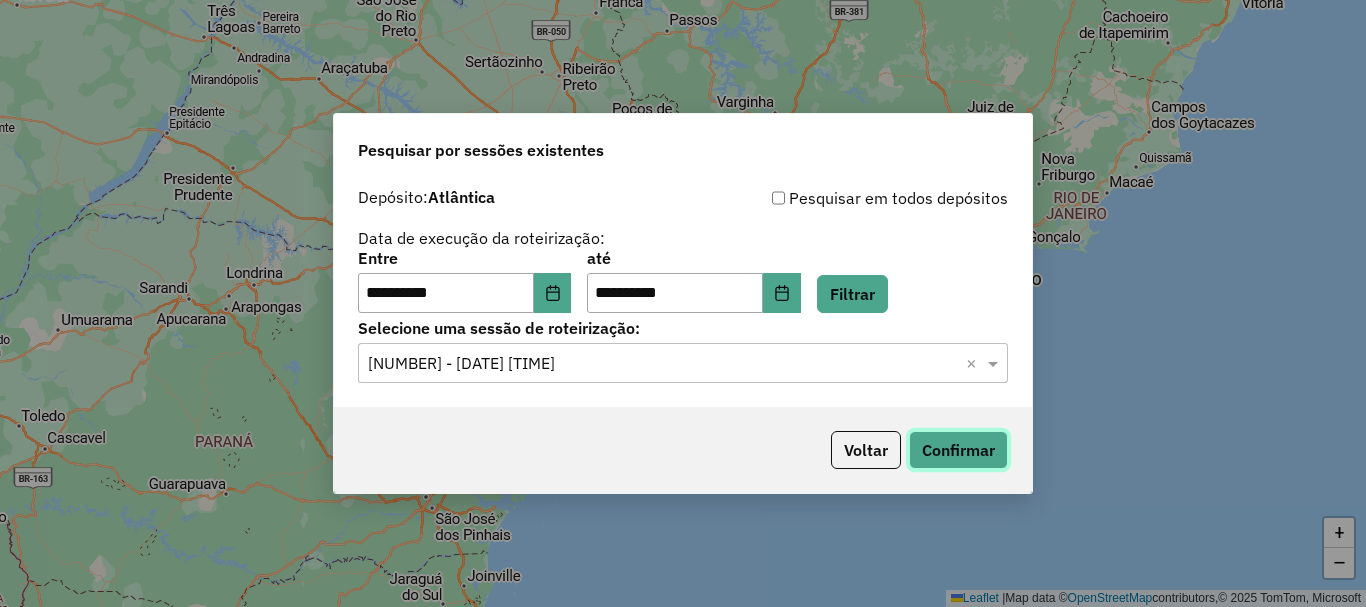 click on "Confirmar" 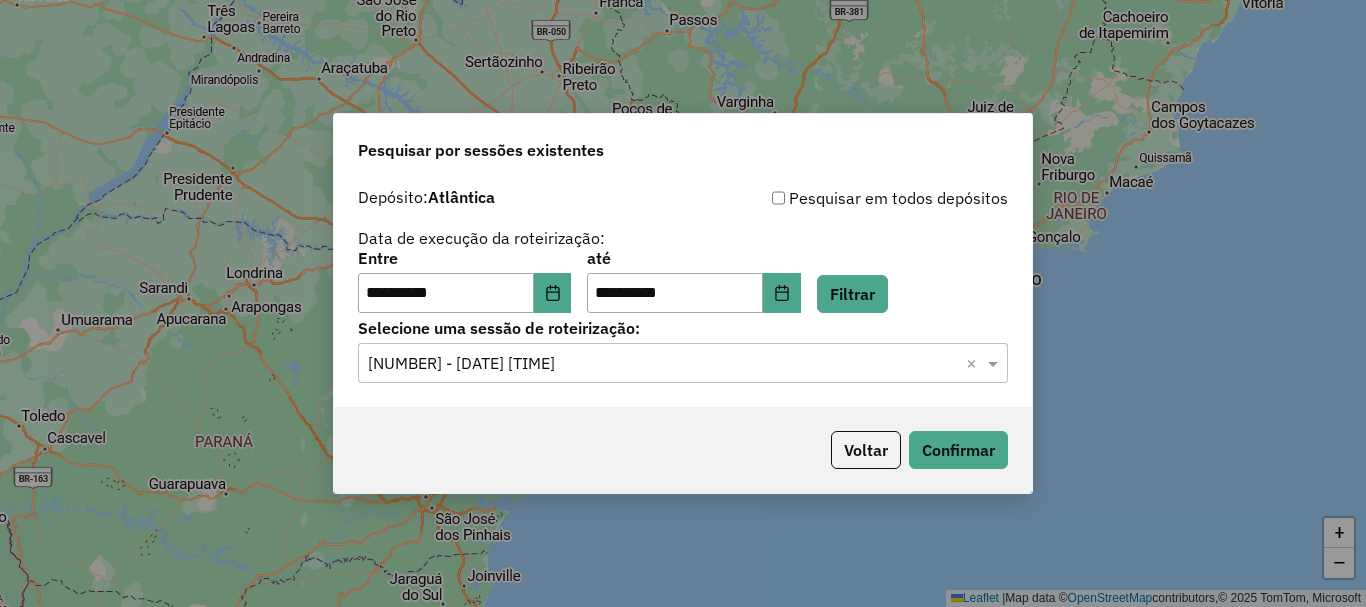 click 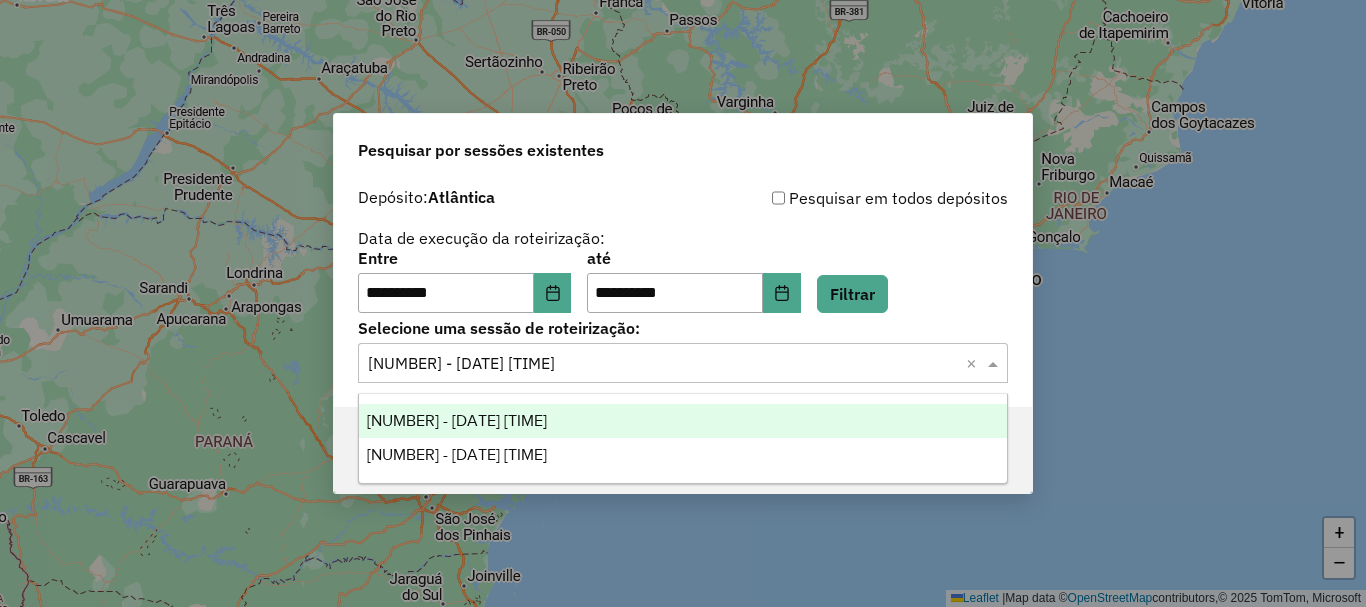 click on "974374 - 04/08/2025 14:12" at bounding box center [457, 420] 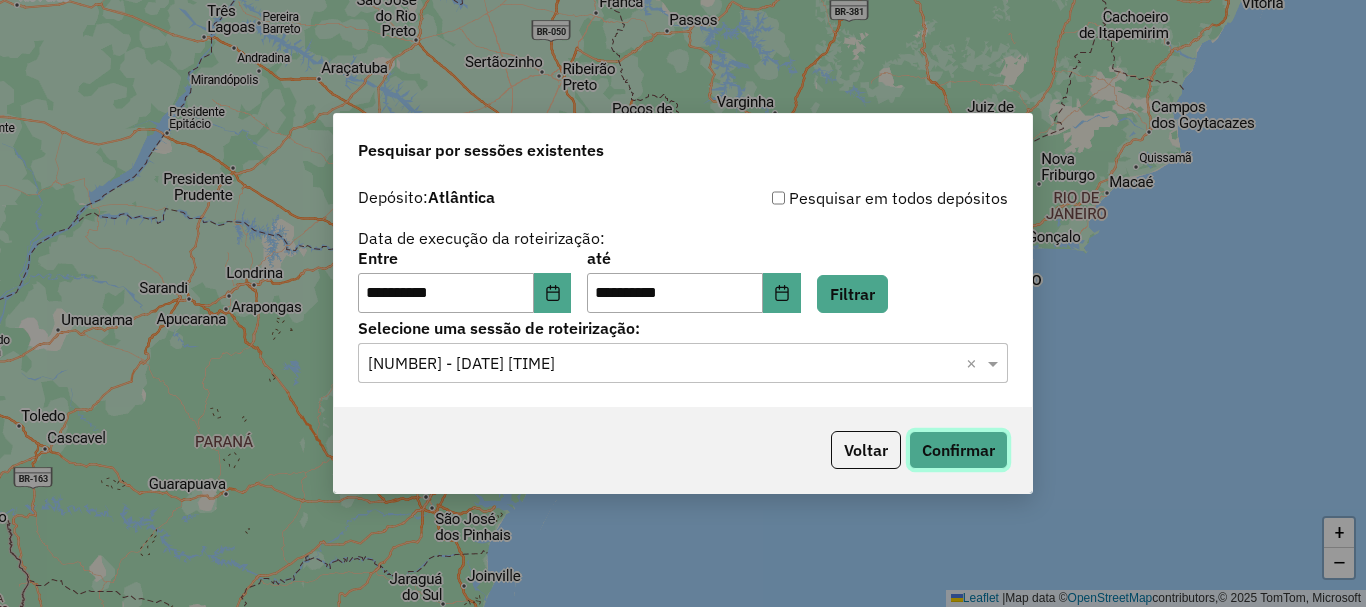 click on "Confirmar" 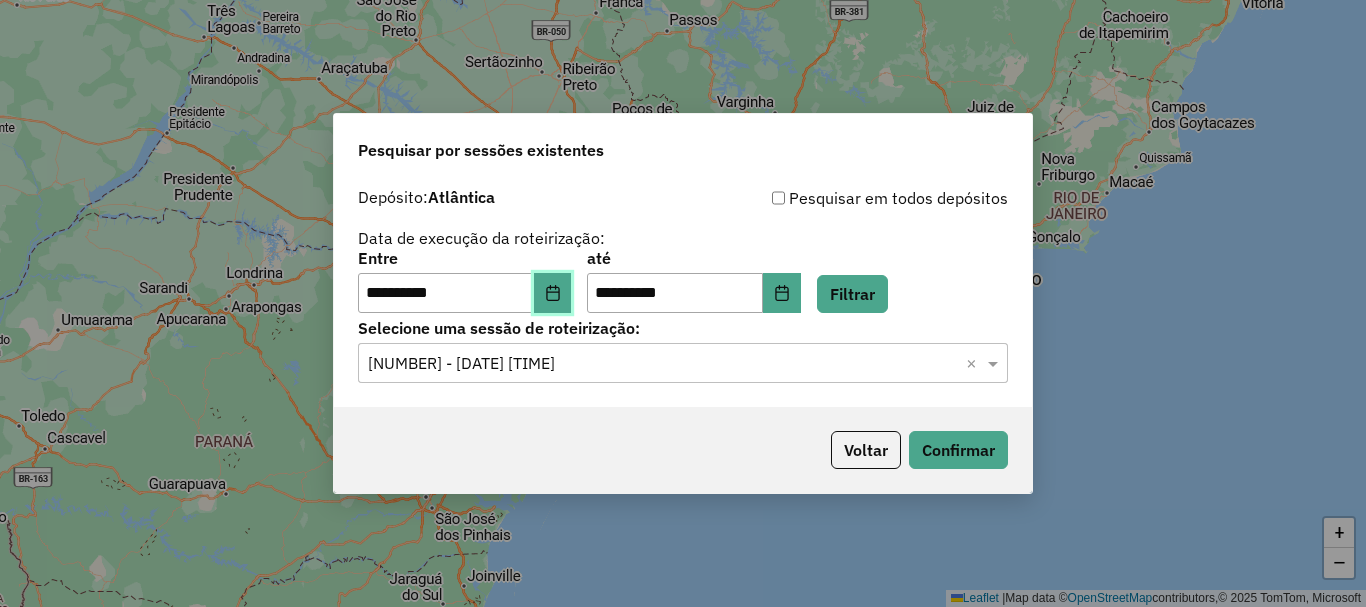 click at bounding box center (553, 293) 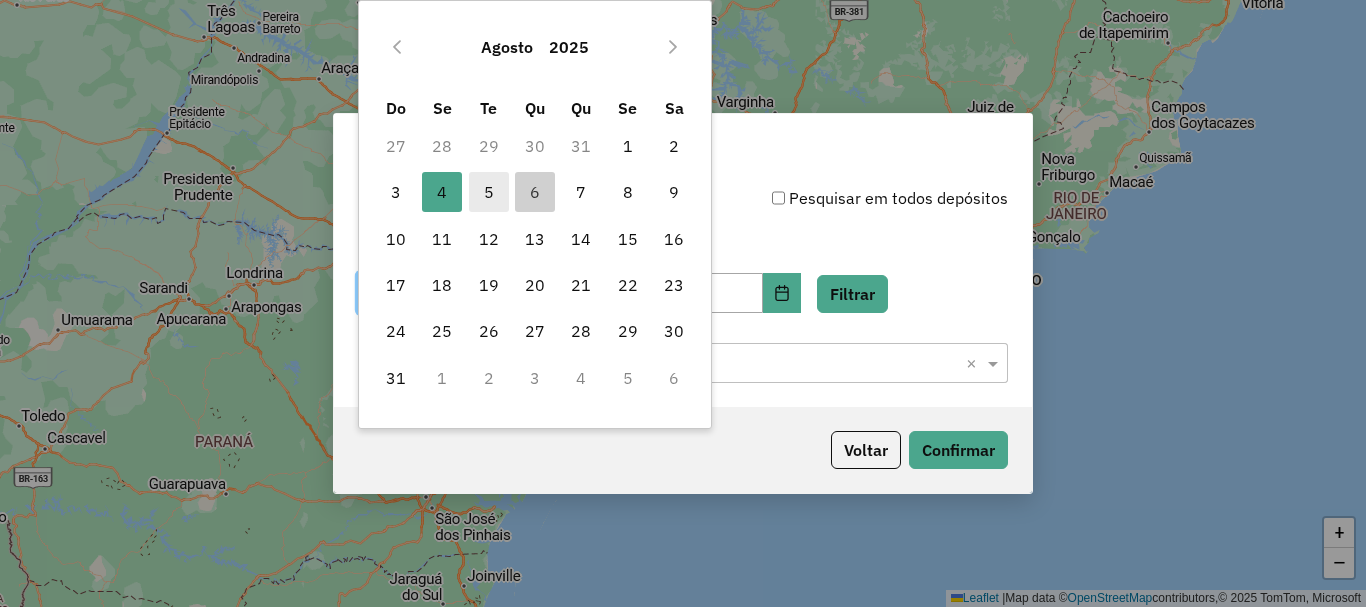 click on "5" at bounding box center [489, 192] 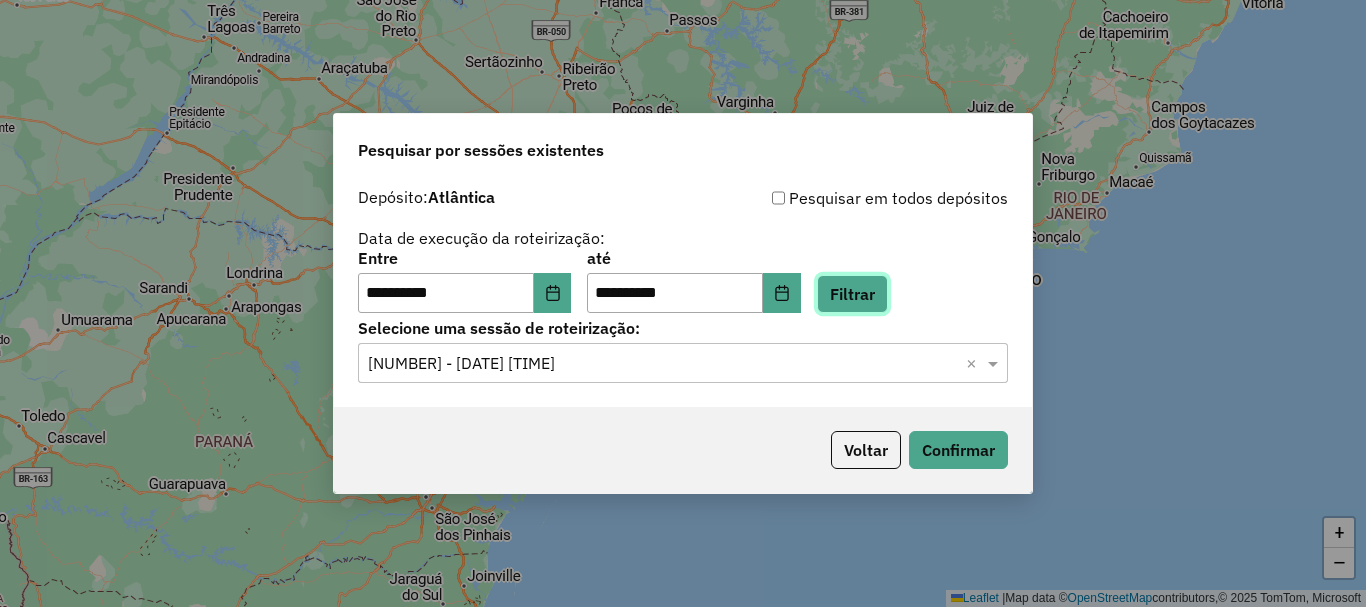 click on "Filtrar" 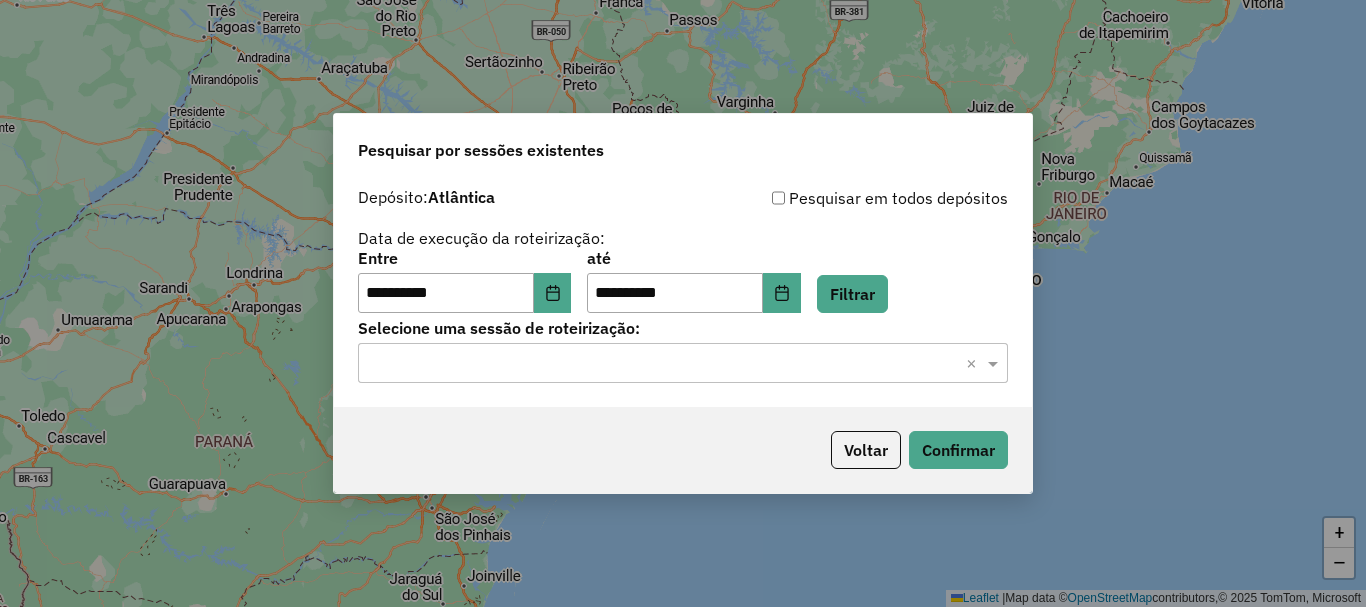 click on "**********" 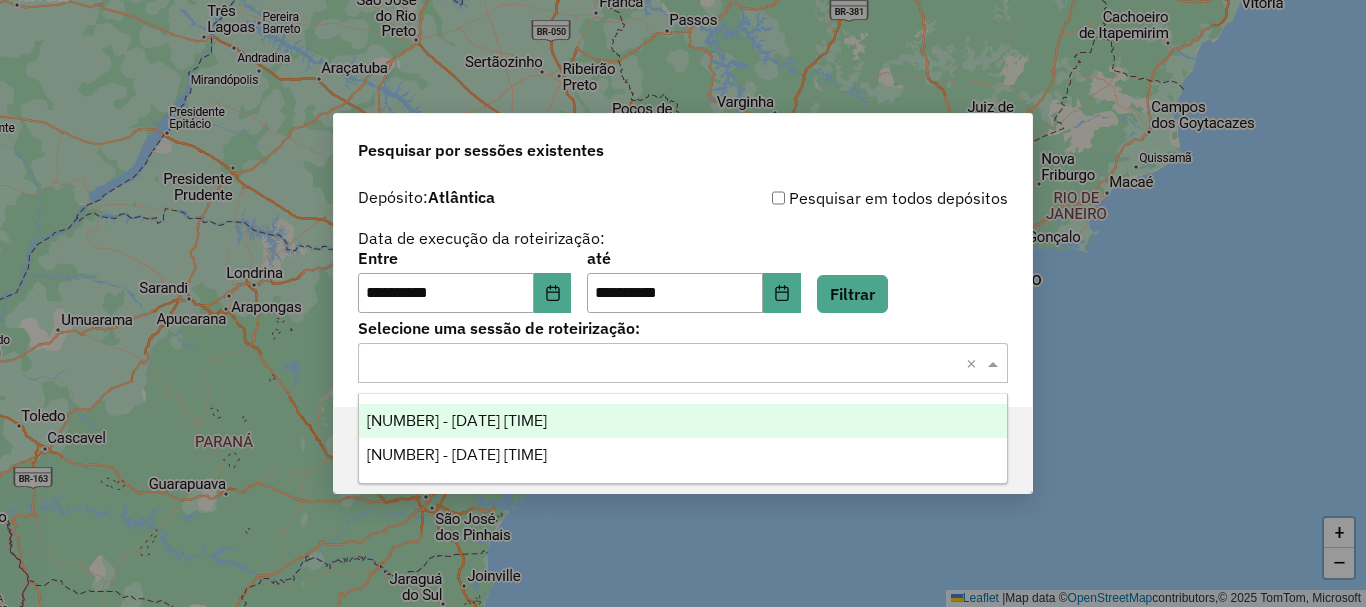 click 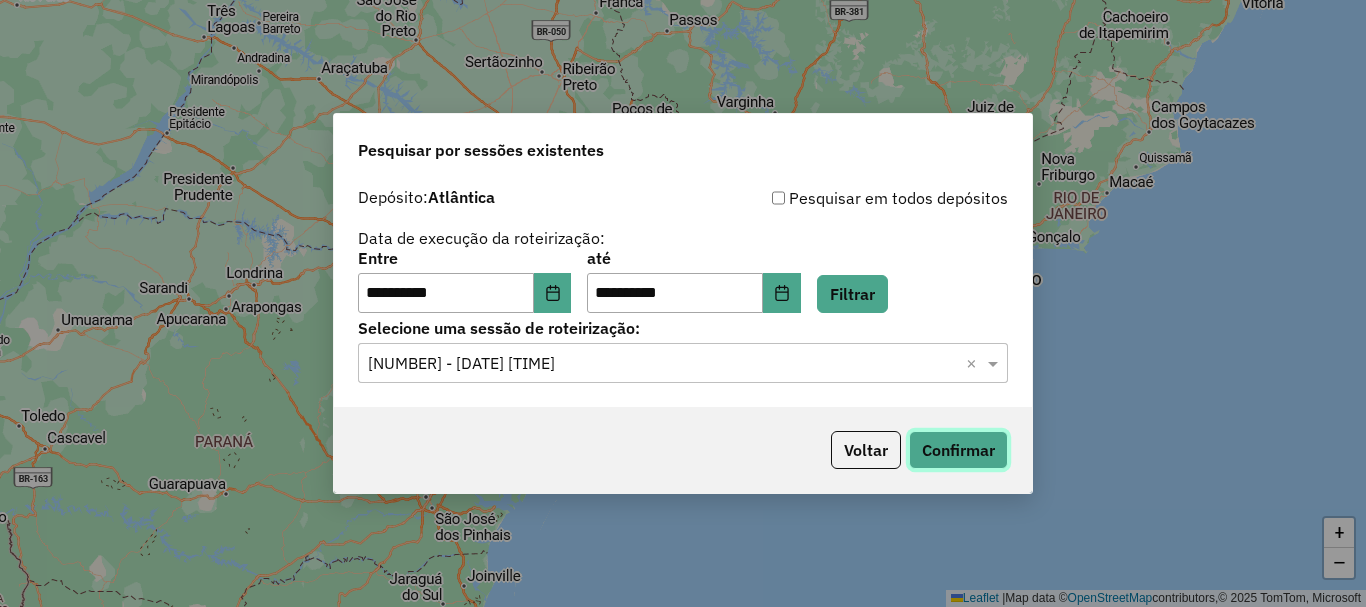 click on "Confirmar" 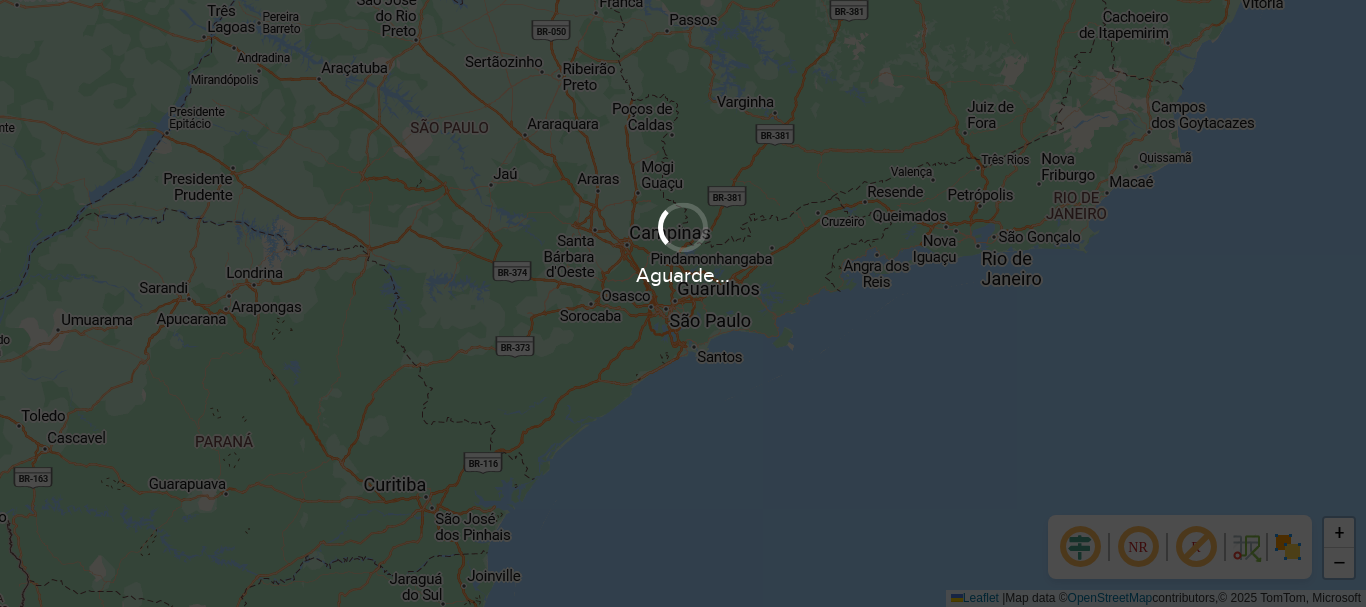 scroll, scrollTop: 0, scrollLeft: 0, axis: both 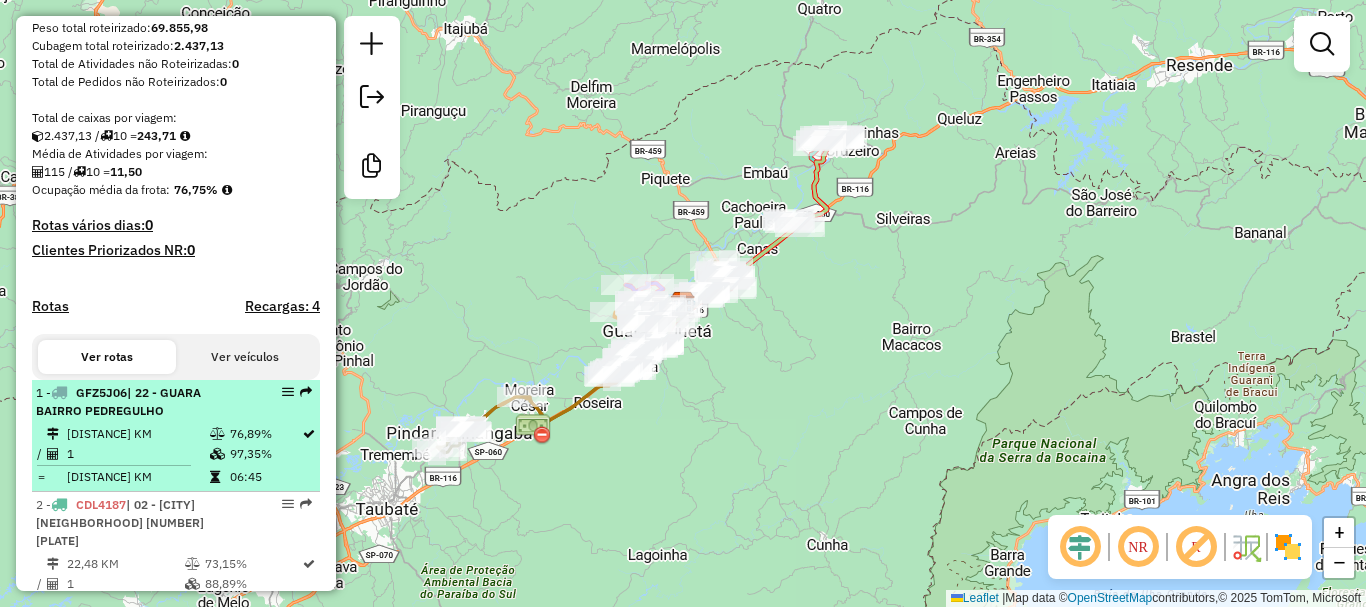 click on "| 22 - GUARA BAIRRO PEDREGULHO" at bounding box center (118, 401) 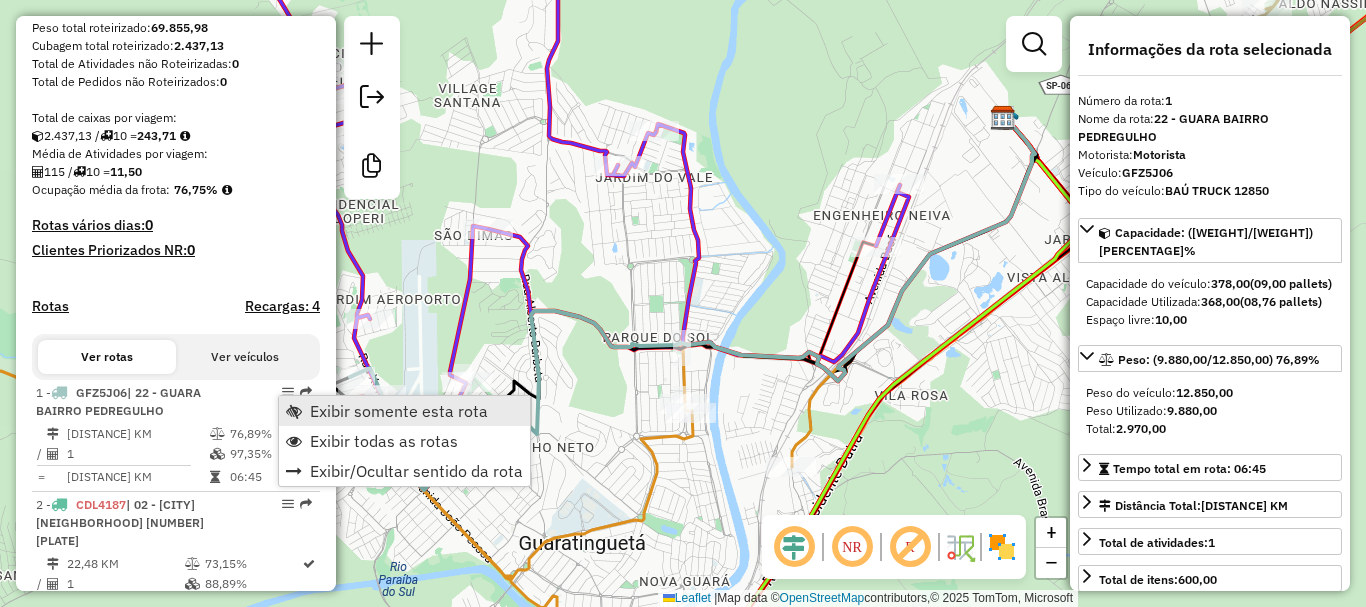 click on "Exibir somente esta rota" at bounding box center [404, 411] 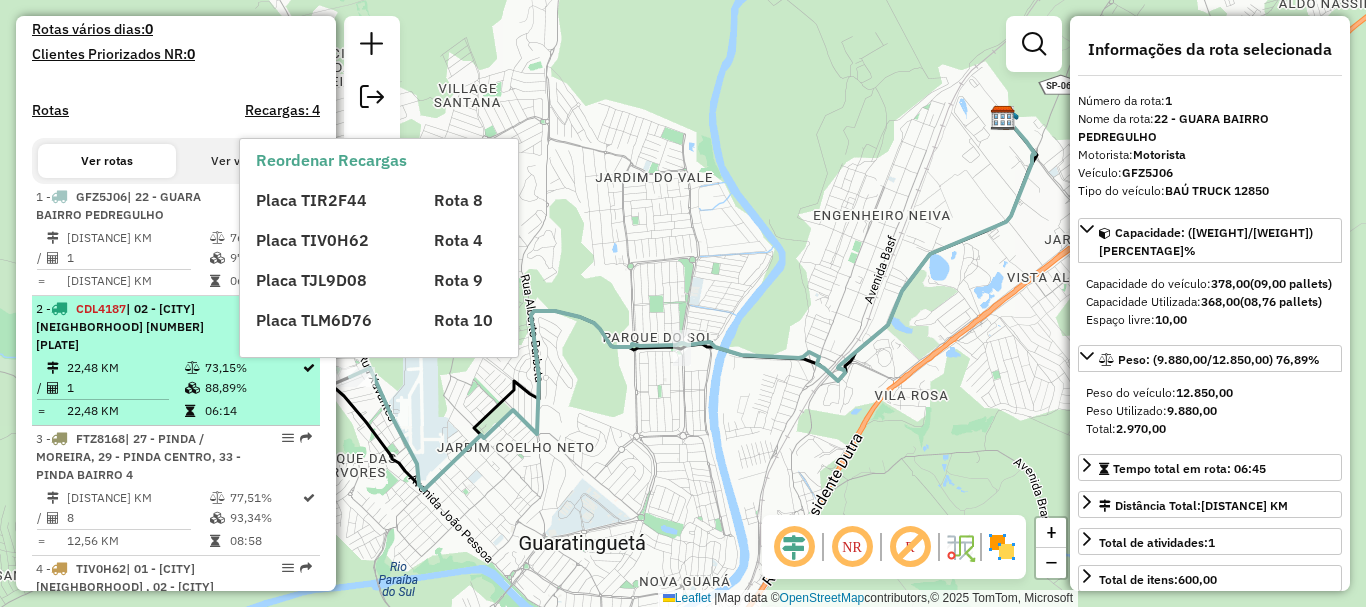 scroll, scrollTop: 600, scrollLeft: 0, axis: vertical 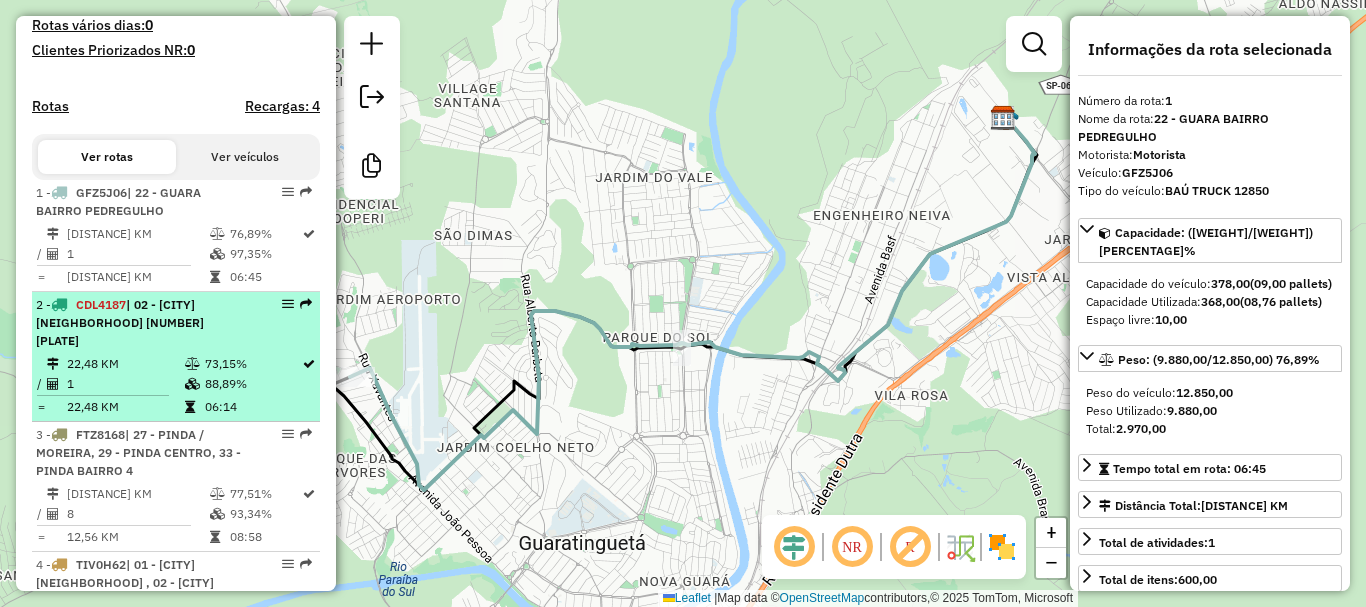 click on "22,48 KM" at bounding box center (125, 364) 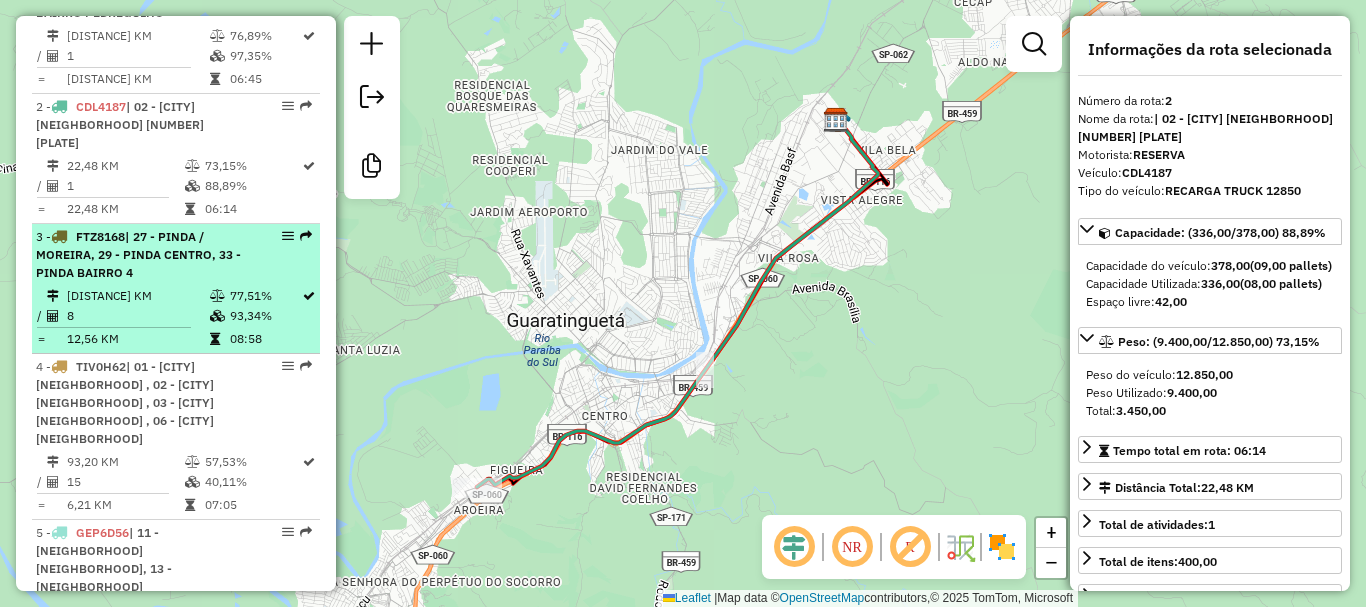scroll, scrollTop: 800, scrollLeft: 0, axis: vertical 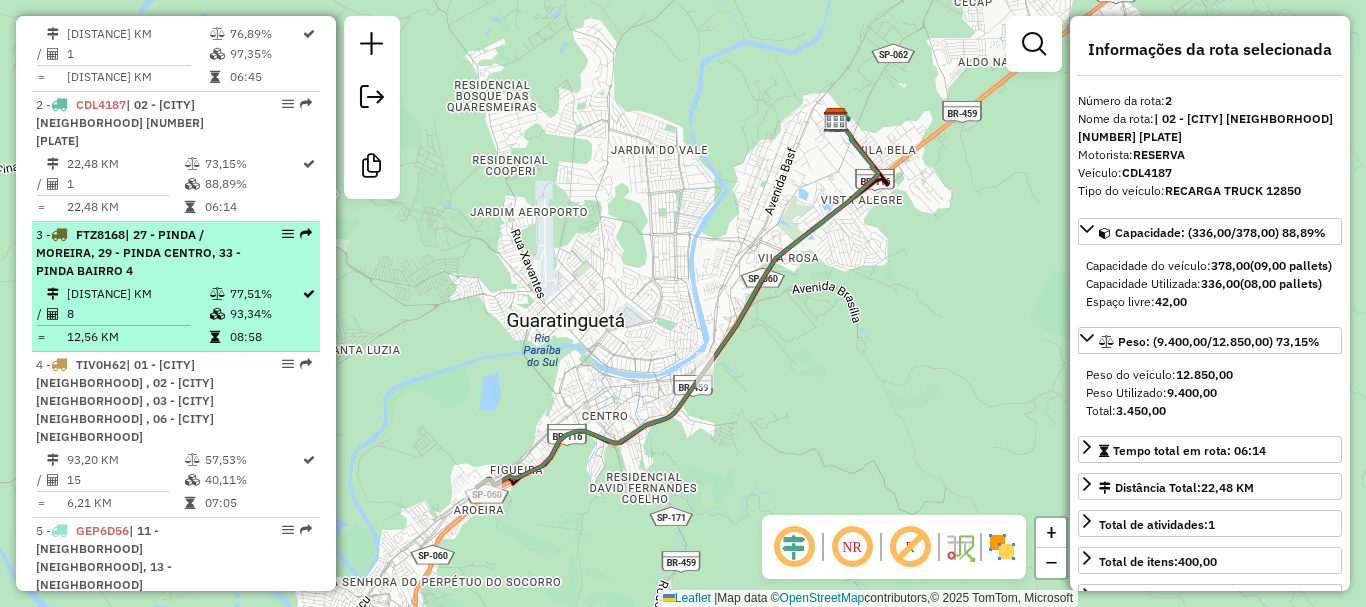 click on "100,52 KM" at bounding box center (137, 294) 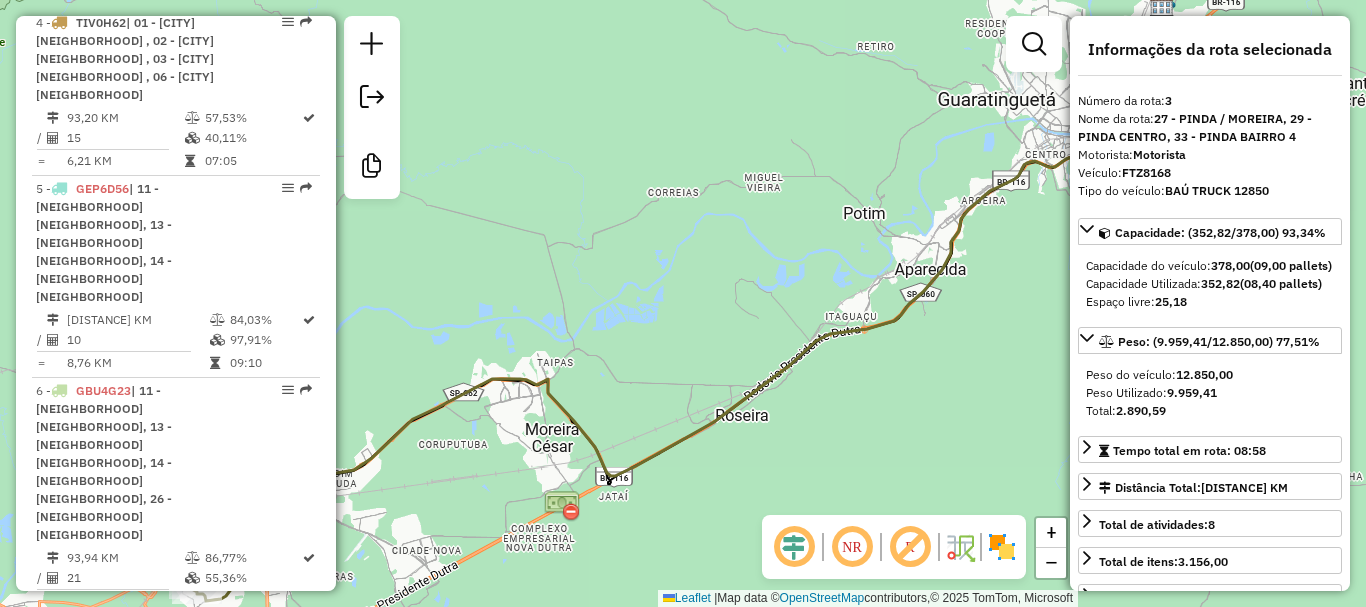 scroll, scrollTop: 1200, scrollLeft: 0, axis: vertical 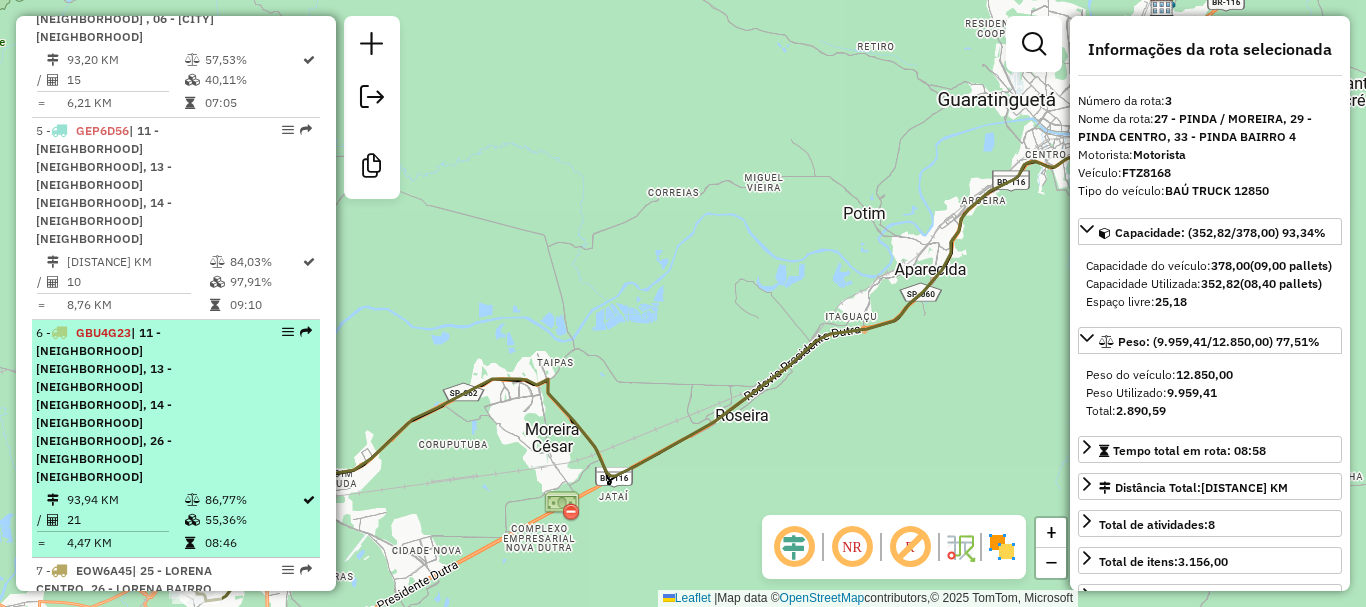click on "6 -       GBU4G23   | 11 - CACHOEIRA CENTRO, 13 - CRUZEIRO BAIRRO 1, 14 - CRUZEIRO BAIRRO 2, 26 - LORENA BAIRRO" at bounding box center [142, 405] 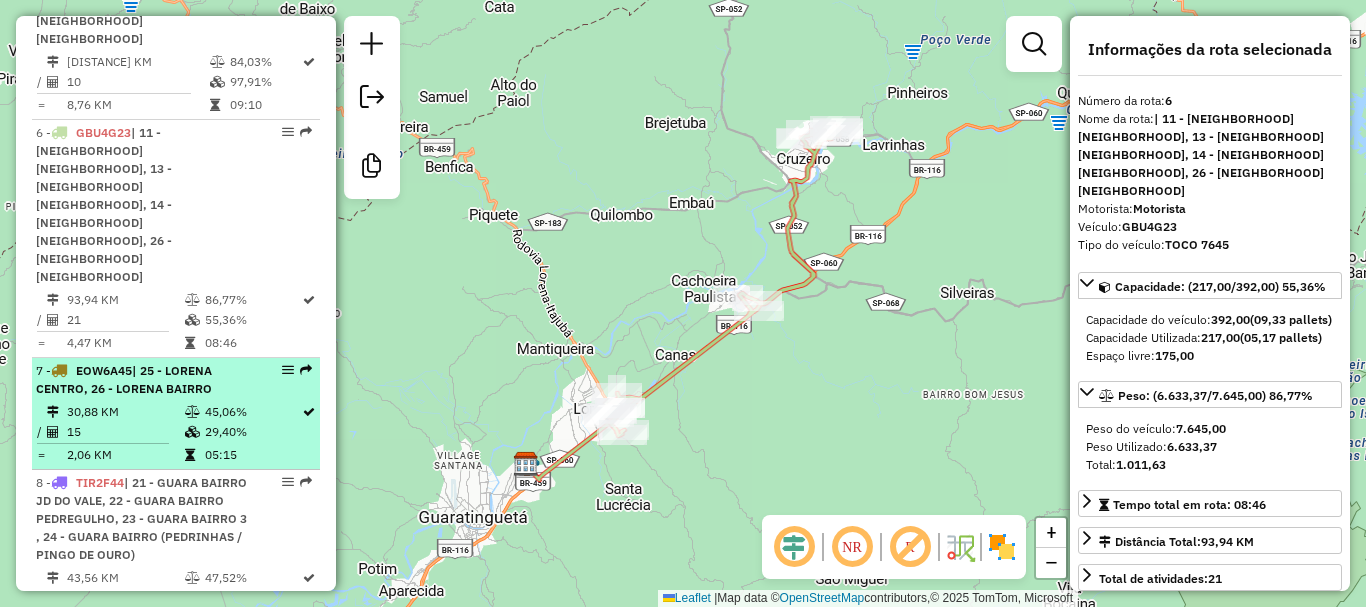 scroll, scrollTop: 1500, scrollLeft: 0, axis: vertical 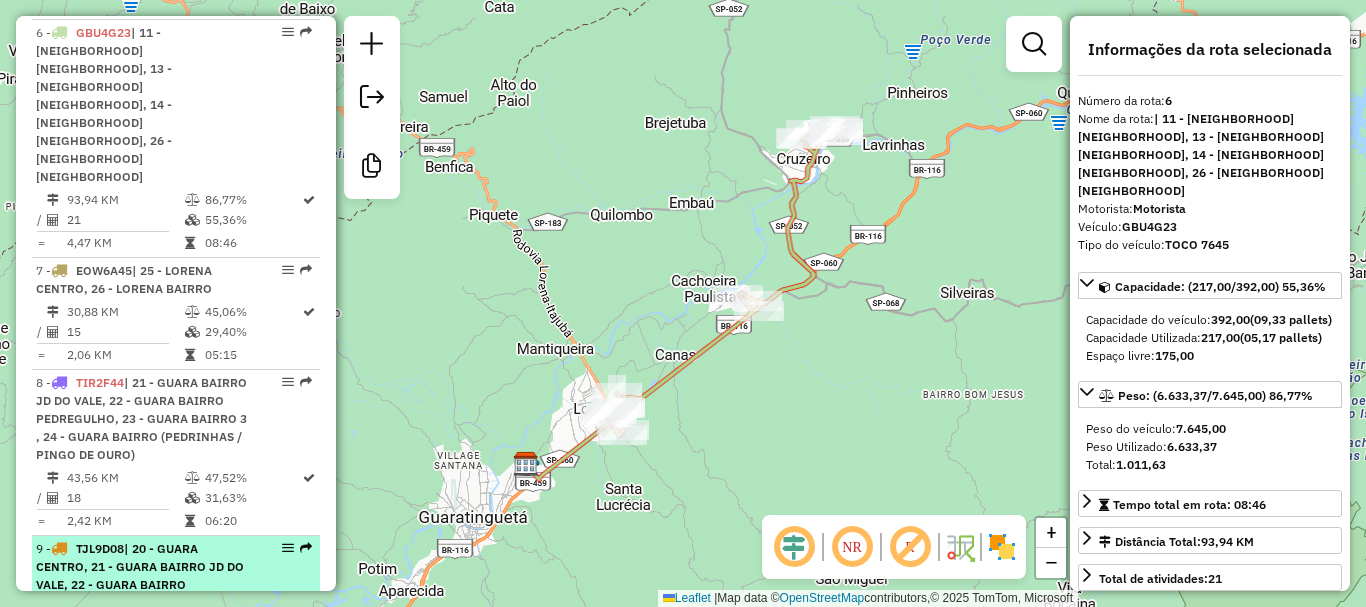 click on "9 -       TJL9D08   | 20 - GUARA CENTRO, 21 - GUARA BAIRRO JD DO VALE, 22 - GUARA BAIRRO PEDREGULHO, 23 -  GUARA BAIRRO 3 , 24 - GUARA BAIRRO (PEDRINHAS / PINGO DE OURO)" at bounding box center (142, 594) 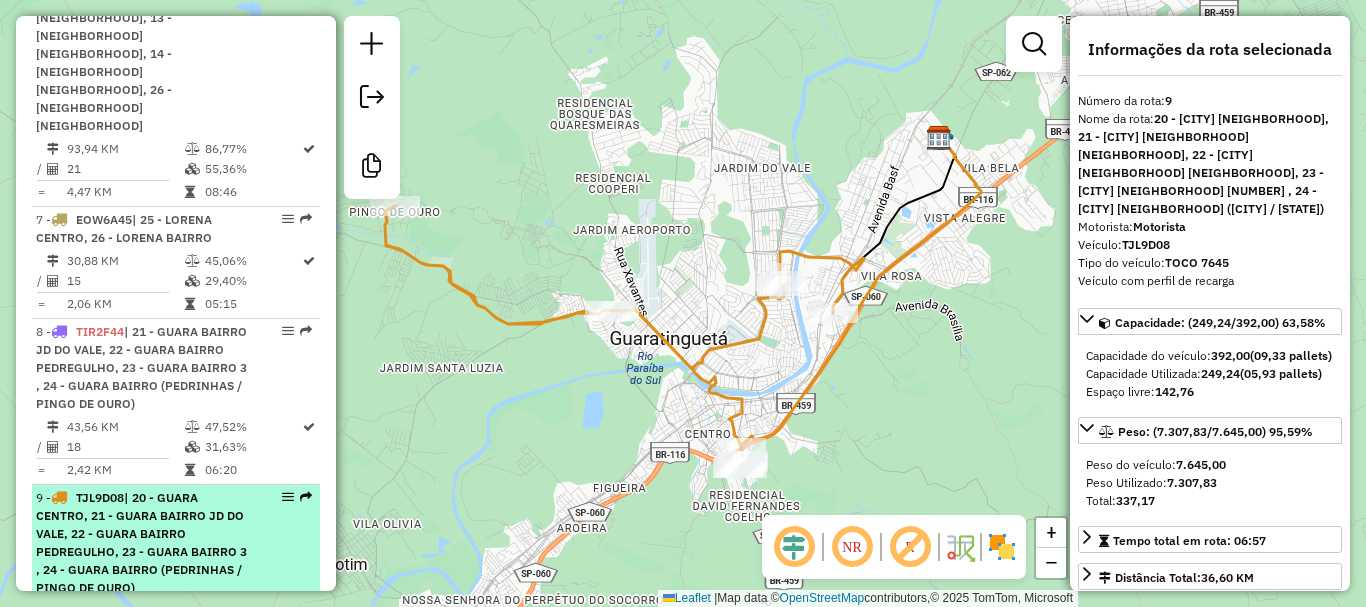 scroll, scrollTop: 1577, scrollLeft: 0, axis: vertical 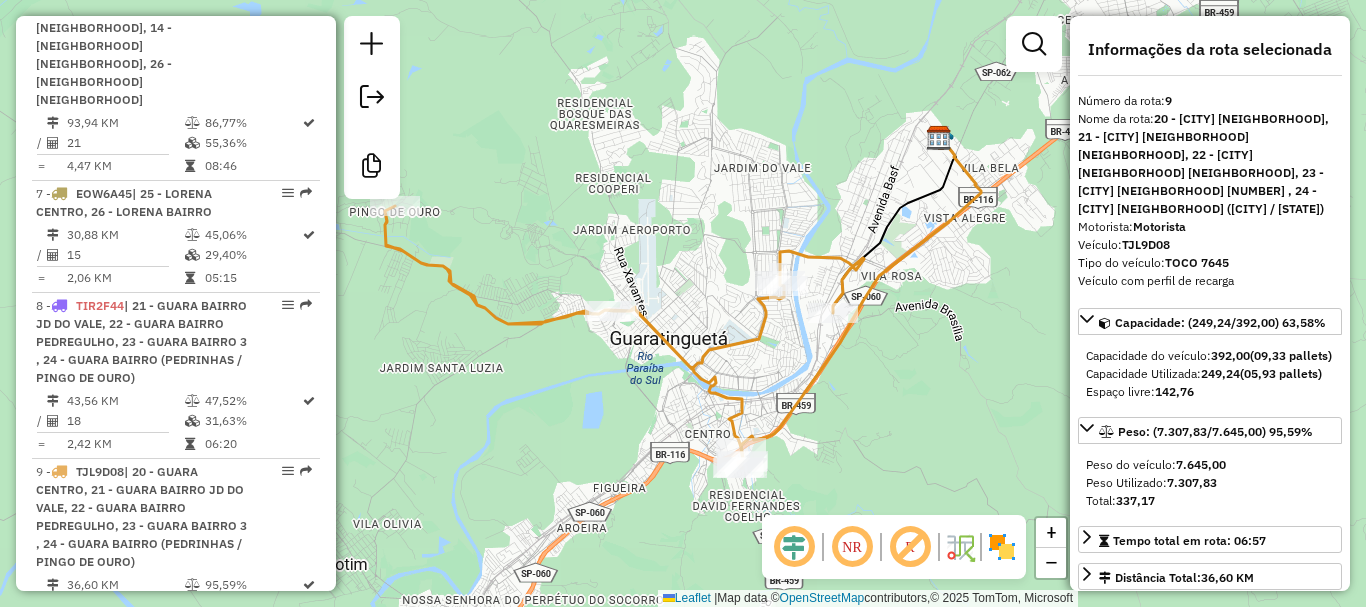 click on "| 02 - APARECIDA BAIRRO 2, 20 - GUARA CENTRO" at bounding box center [135, 664] 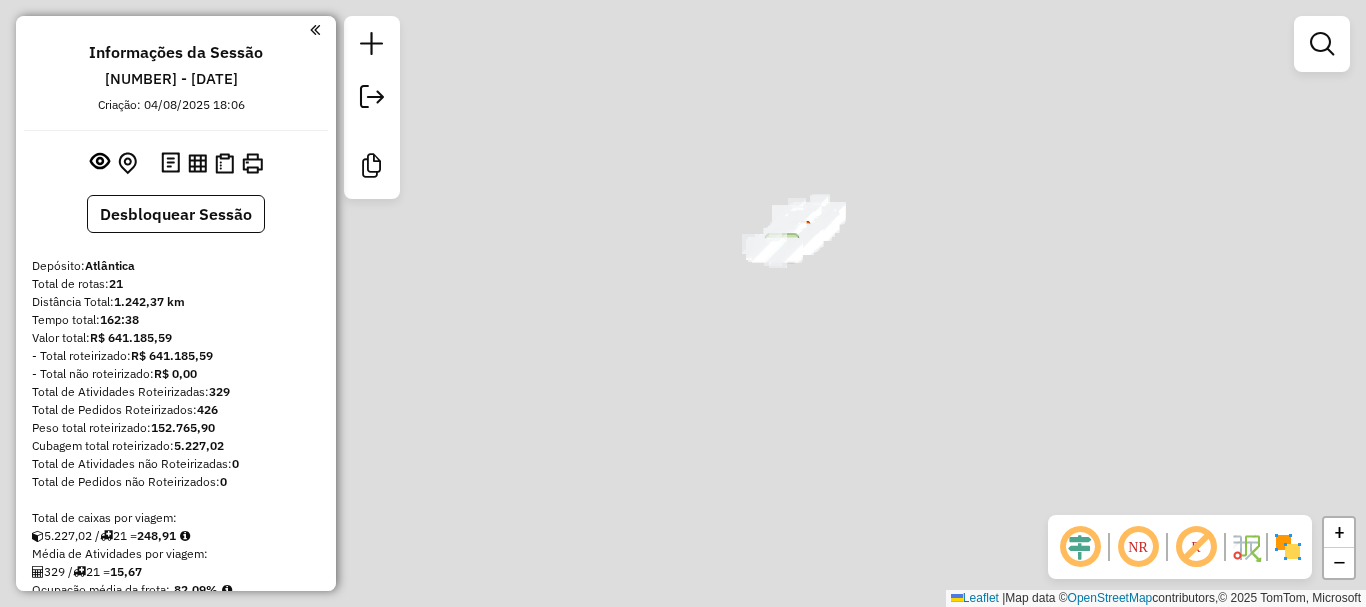 scroll, scrollTop: 0, scrollLeft: 0, axis: both 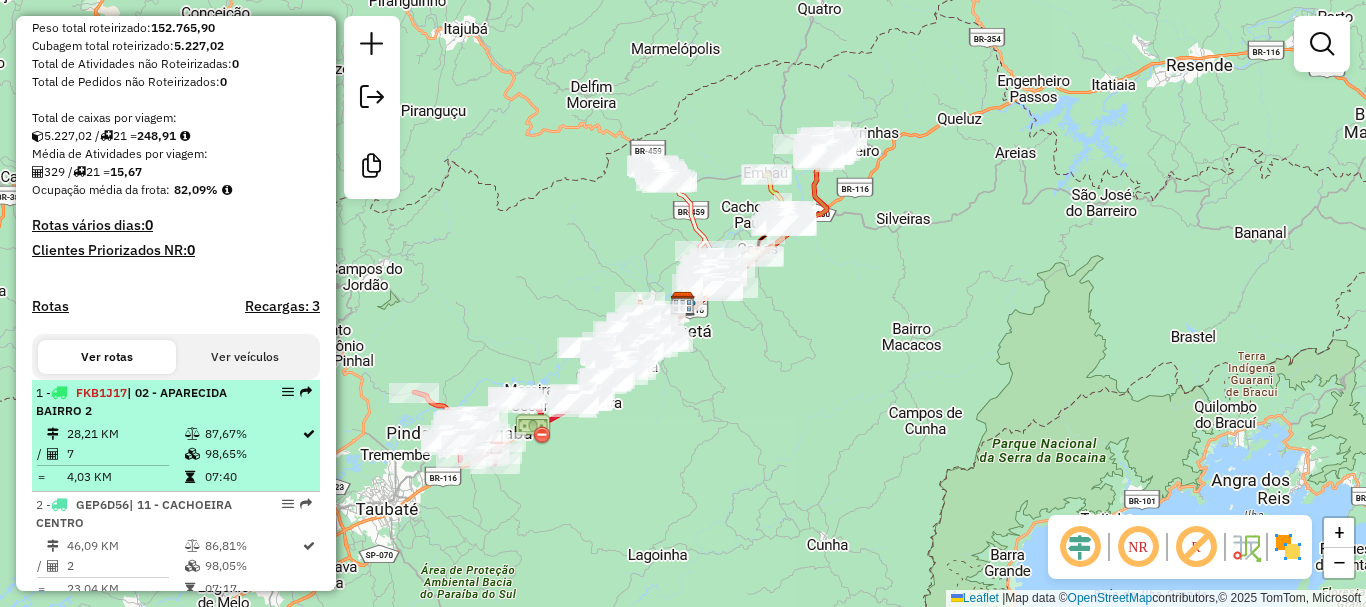 click on "| 02 - APARECIDA BAIRRO 2" at bounding box center [131, 401] 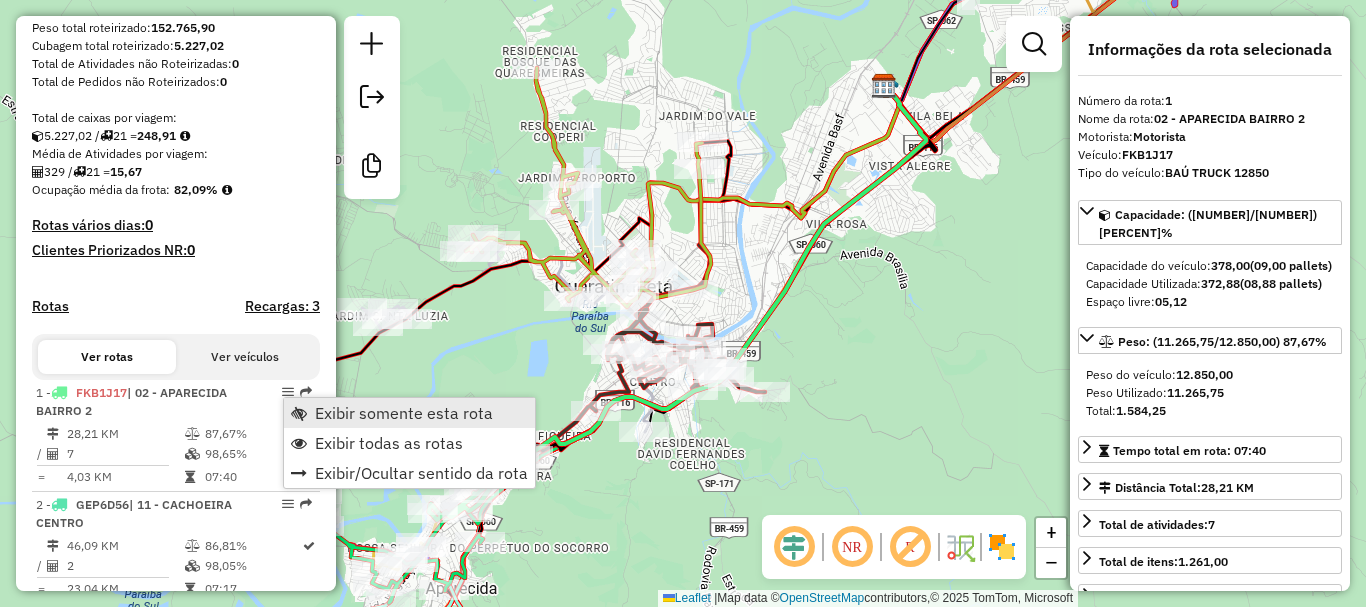 click on "Exibir somente esta rota" at bounding box center (404, 413) 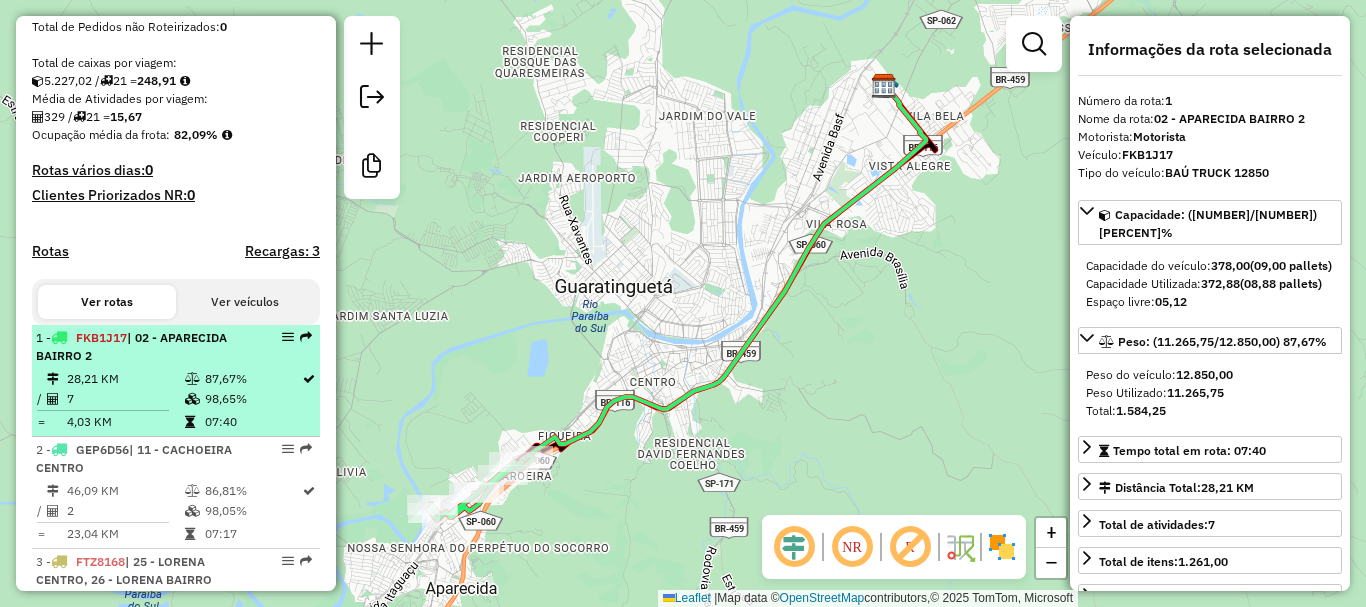 scroll, scrollTop: 500, scrollLeft: 0, axis: vertical 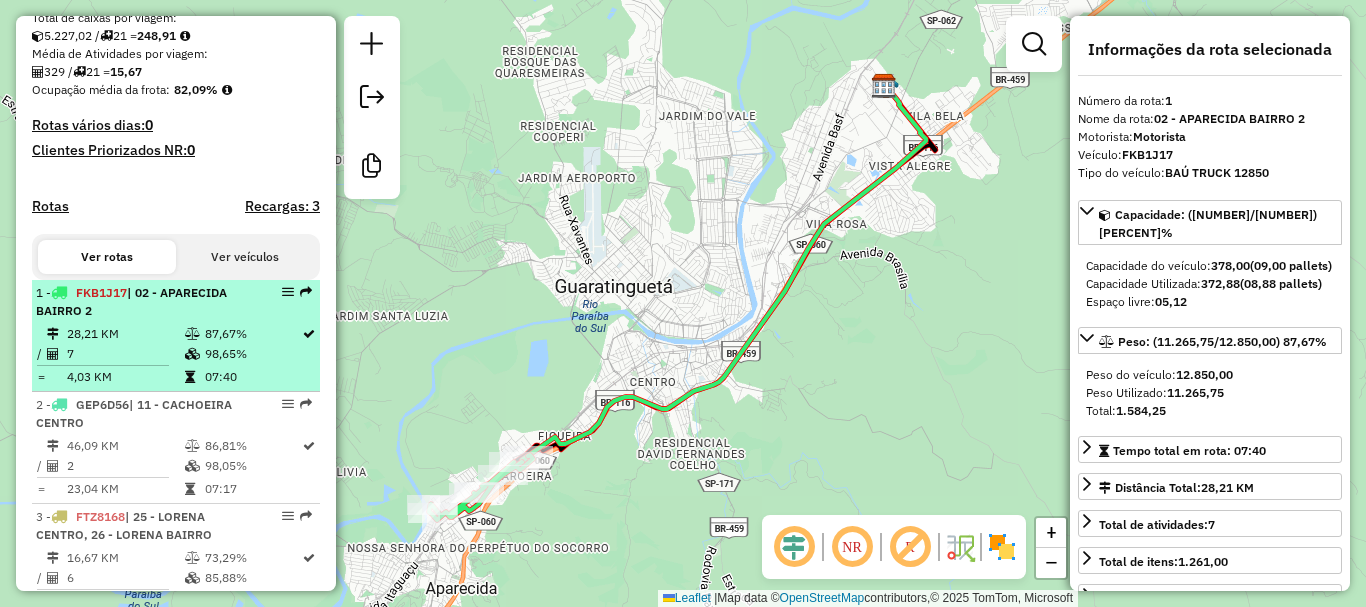 click on "| 1 - [PLATE] | 02 - [CITY] [NEIGHBORHOOD] 2" at bounding box center [142, 302] 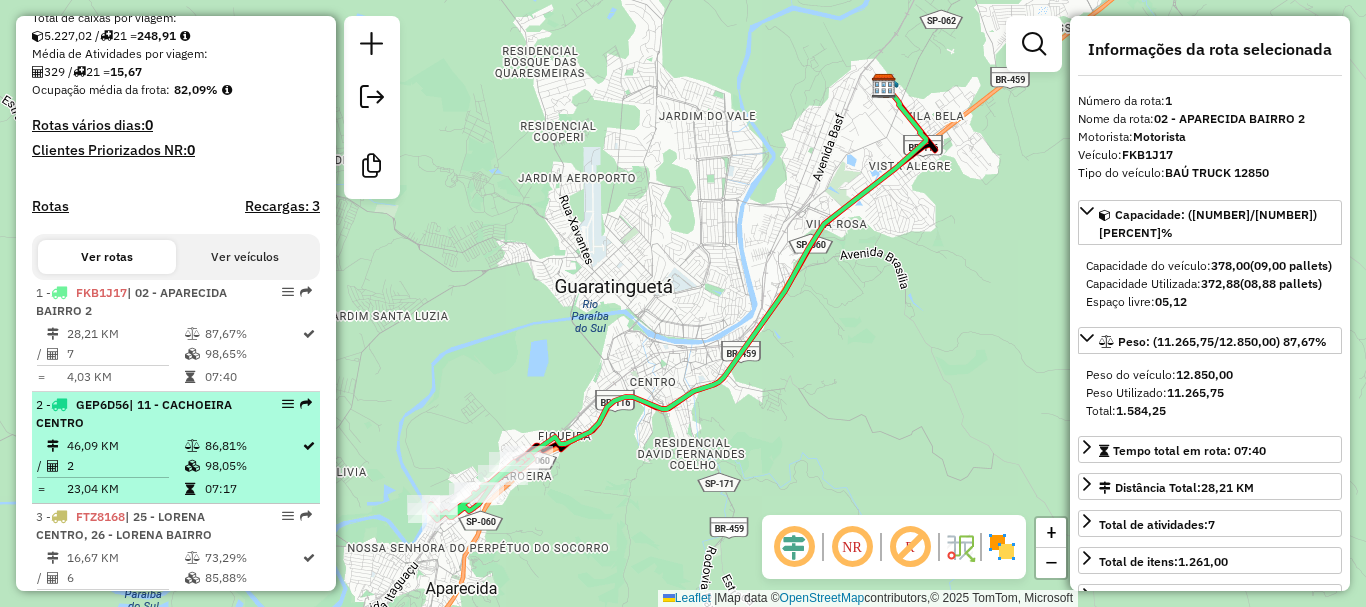 click on "2 -       [PLATE]   | 11 - [CITY] [NEIGHBORHOOD]" at bounding box center [142, 414] 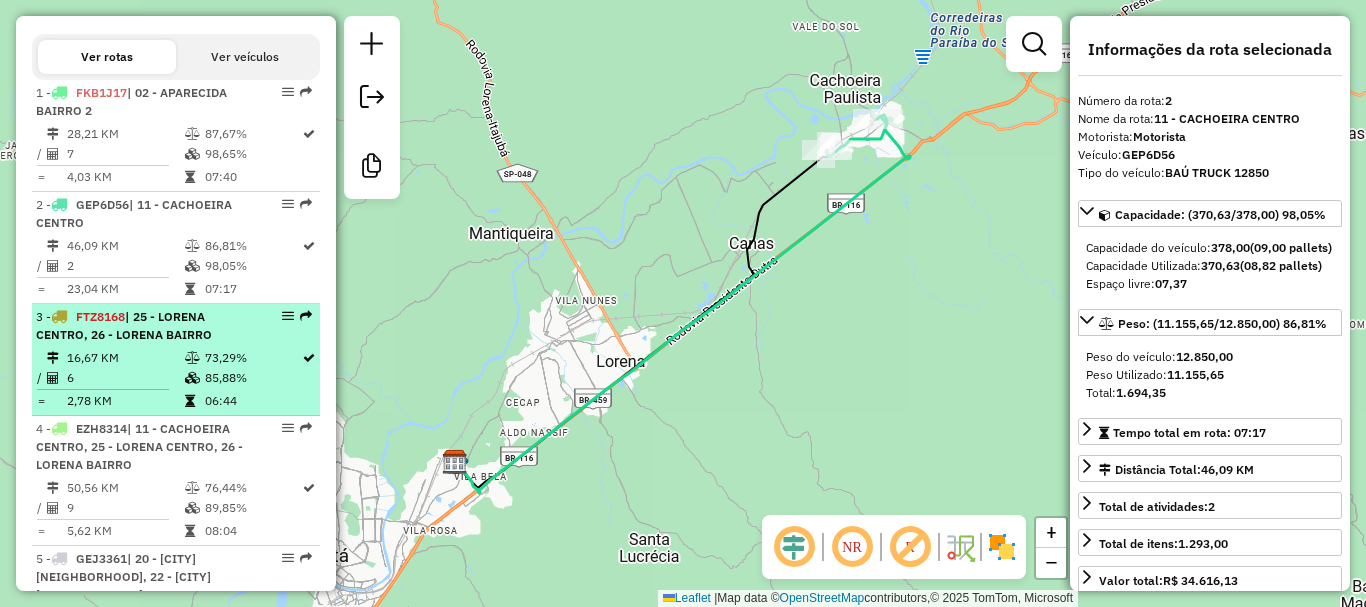 scroll, scrollTop: 900, scrollLeft: 0, axis: vertical 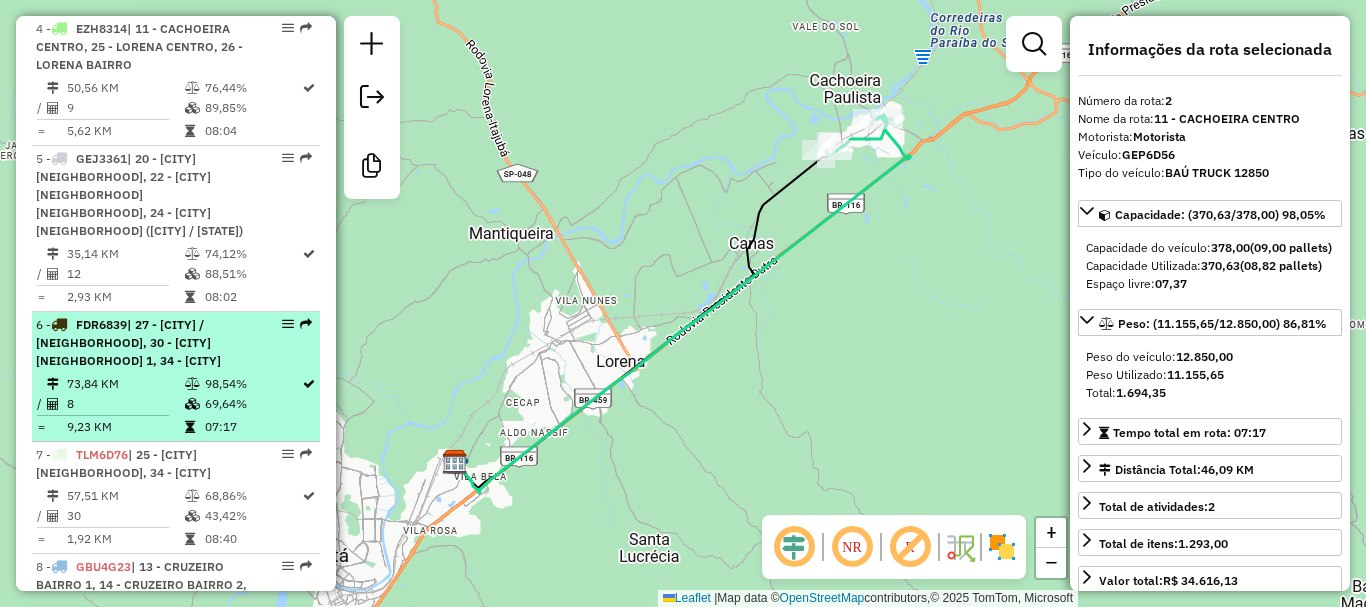 click on "6 -       [PLATE]   | 27 - [CITY] / [NEIGHBORHOOD], 30 - [CITY] [NEIGHBORHOOD] 1, 34 -  [CITY]" at bounding box center [142, 343] 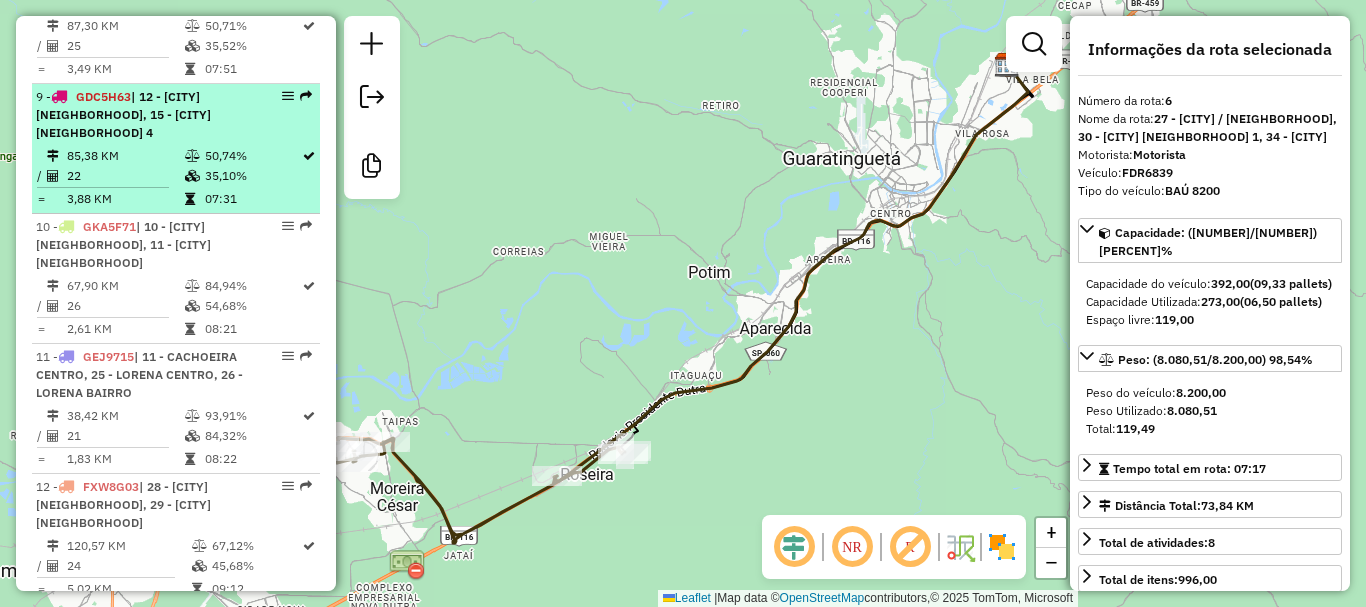 scroll, scrollTop: 1800, scrollLeft: 0, axis: vertical 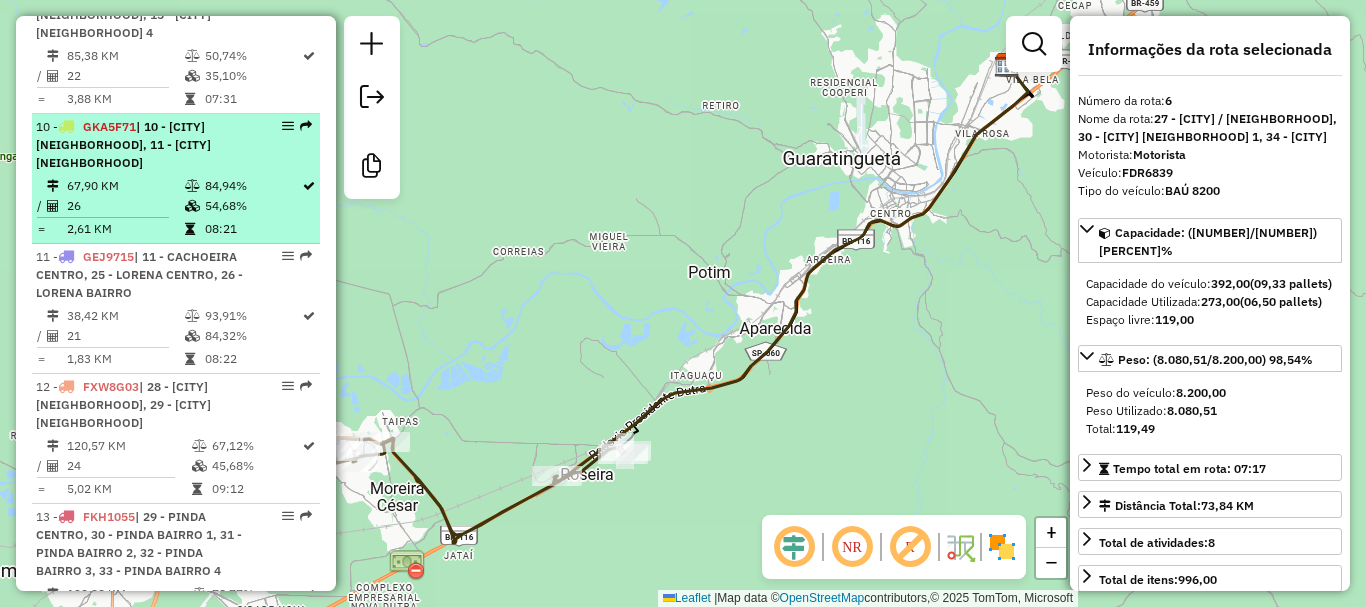 click on "67,90 KM" at bounding box center [125, 186] 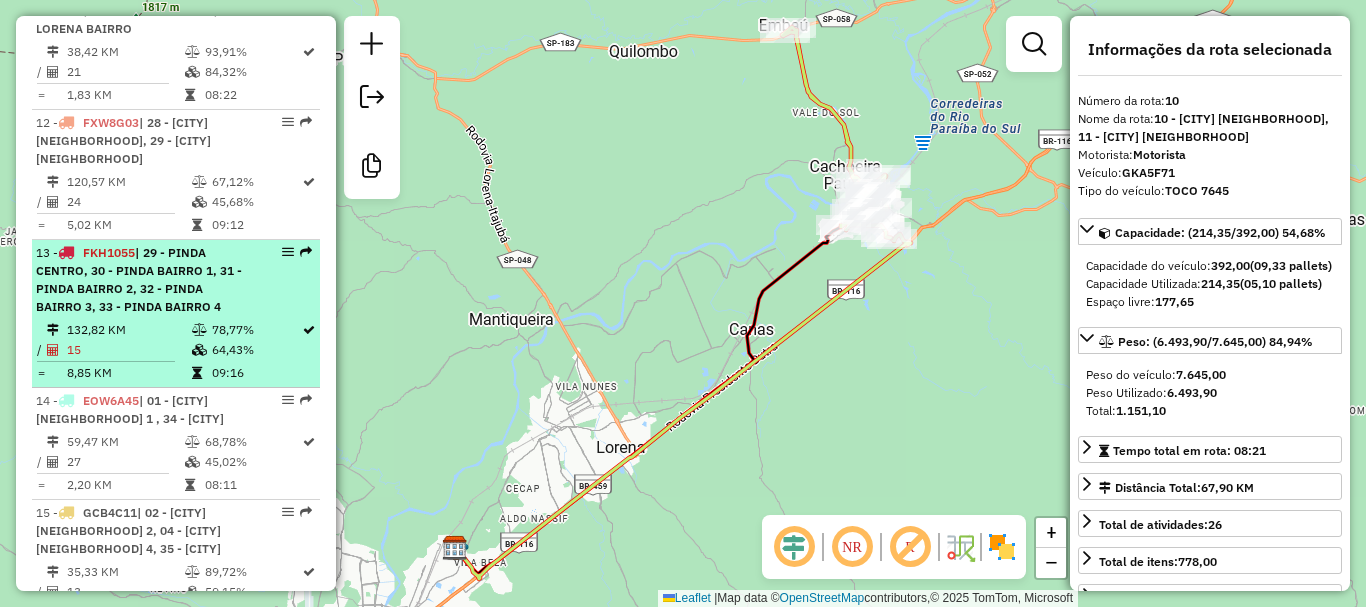 scroll, scrollTop: 2100, scrollLeft: 0, axis: vertical 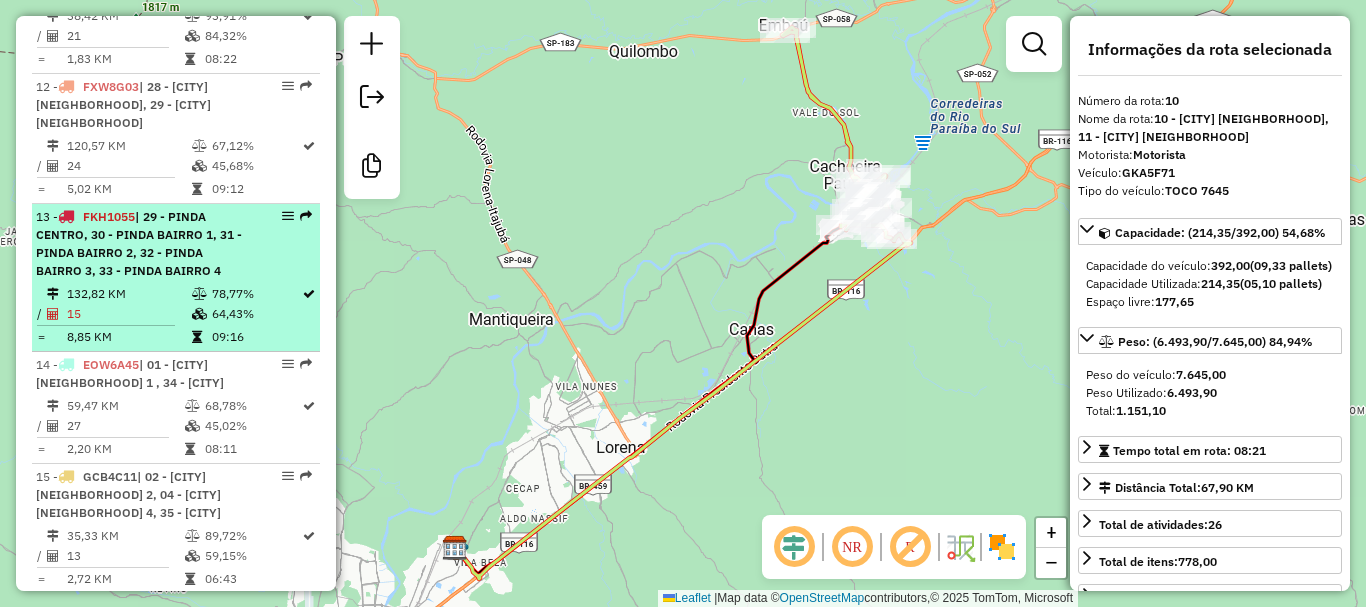 click on "| 29 - PINDA CENTRO, 30 - PINDA BAIRRO 1, 31 - PINDA BAIRRO 2, 32 - PINDA BAIRRO 3, 33 - PINDA BAIRRO 4" at bounding box center (139, 243) 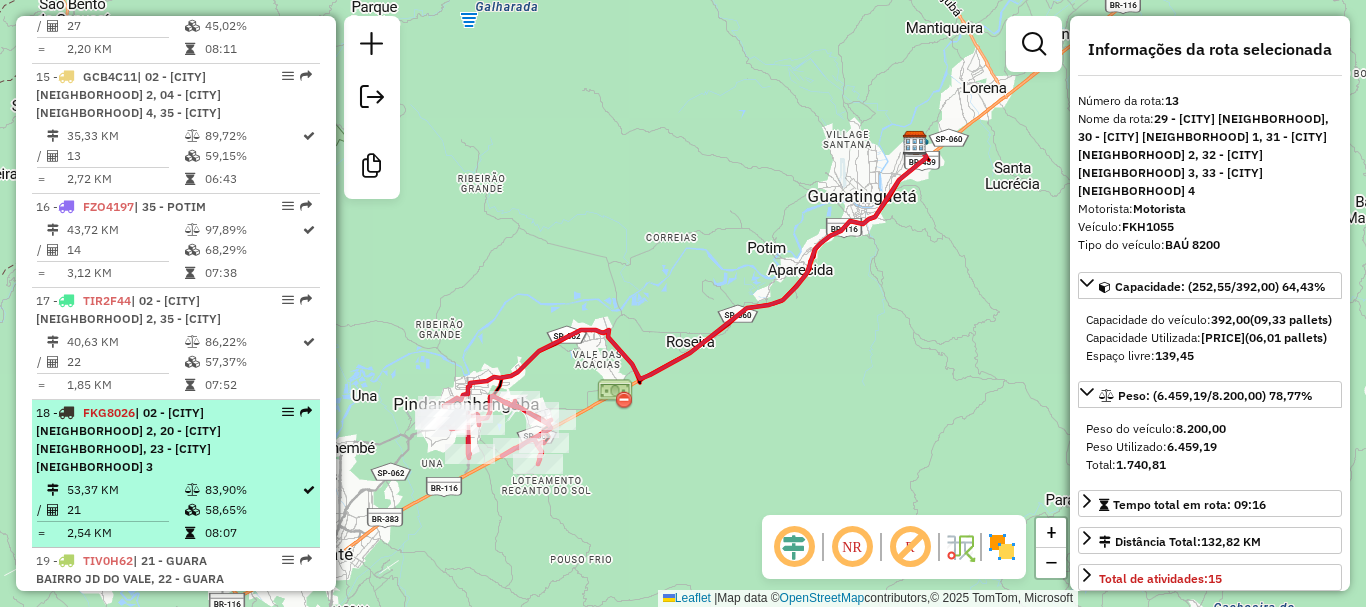 scroll, scrollTop: 2600, scrollLeft: 0, axis: vertical 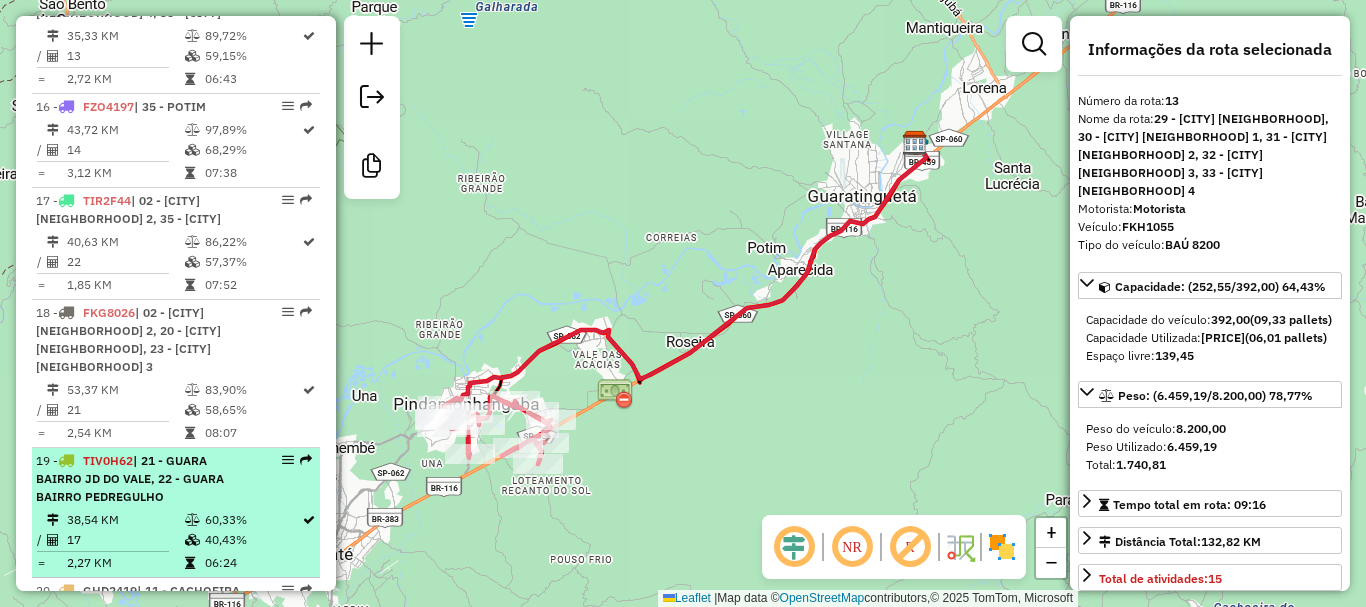 click on "| 21 - GUARA BAIRRO JD DO VALE, 22 - GUARA BAIRRO PEDREGULHO" at bounding box center [130, 478] 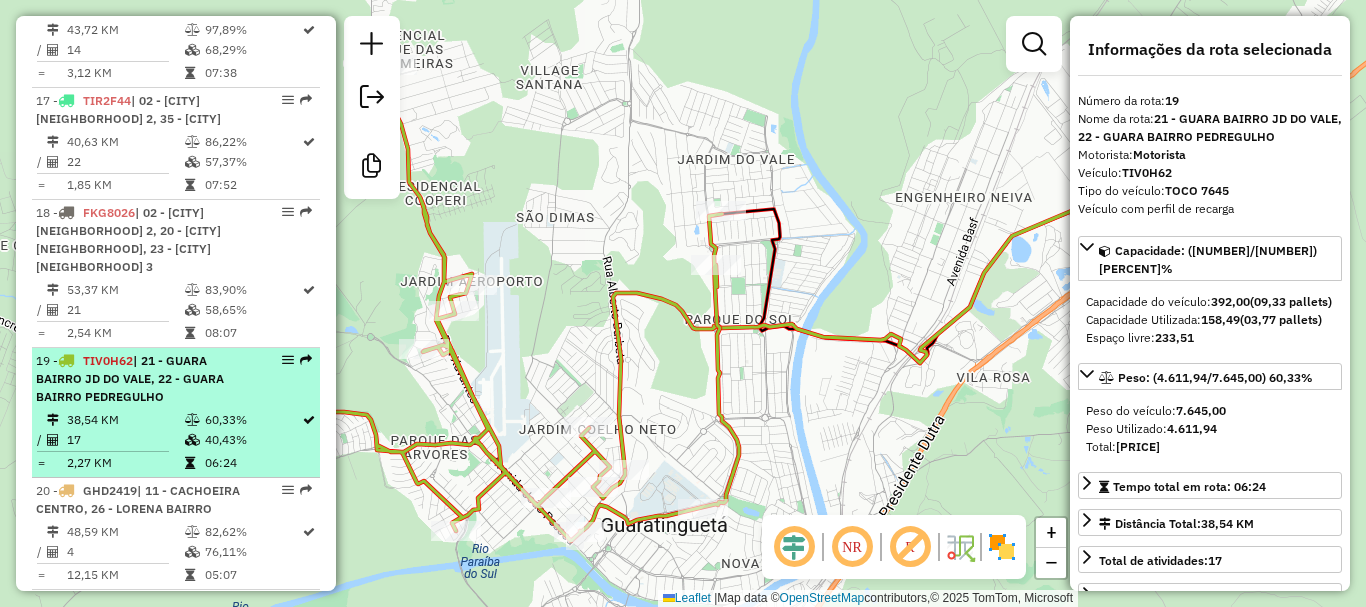 scroll, scrollTop: 2800, scrollLeft: 0, axis: vertical 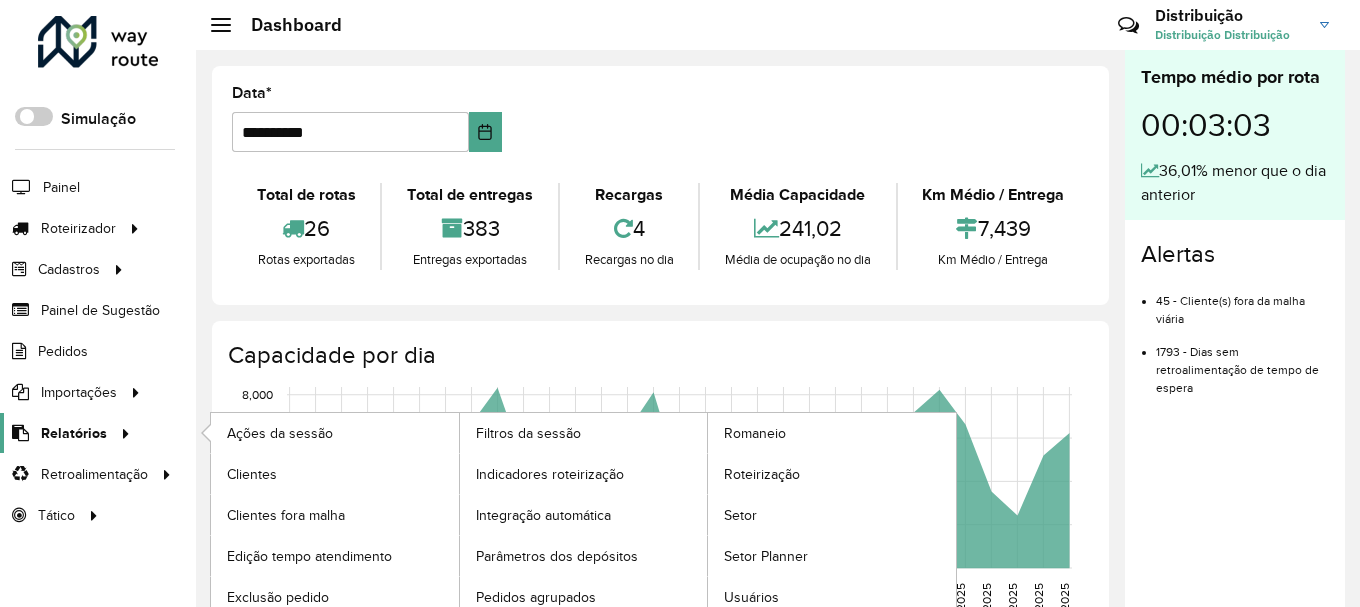 click on "Relatórios" 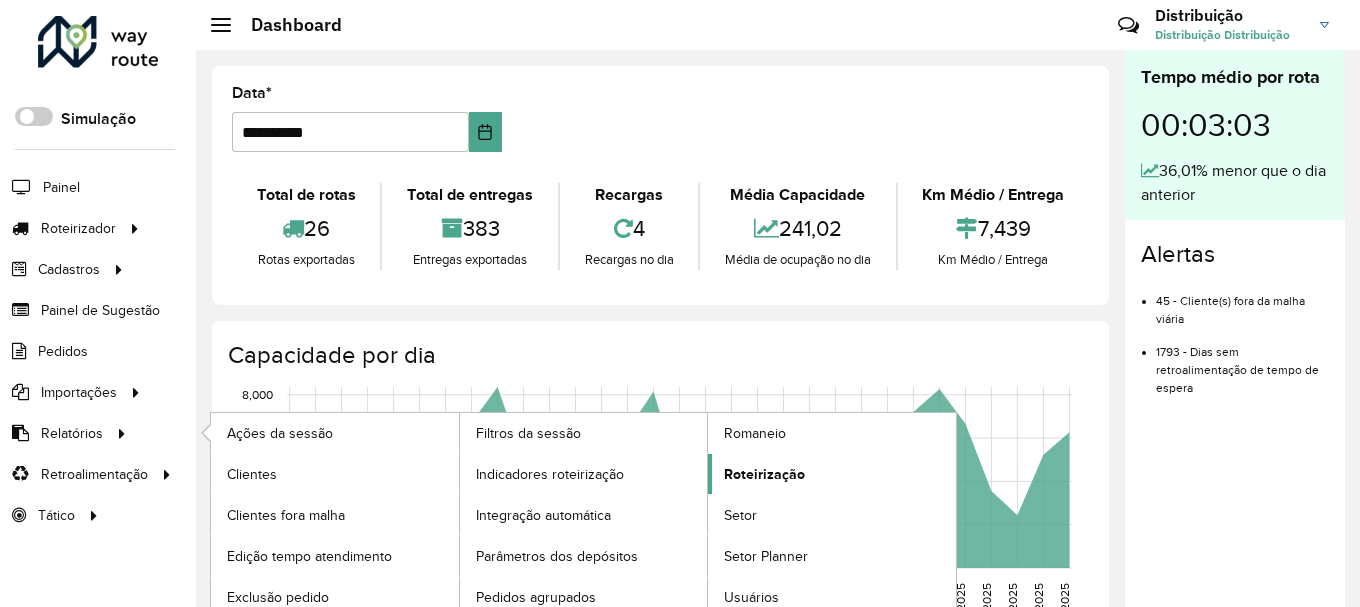click on "Roteirização" 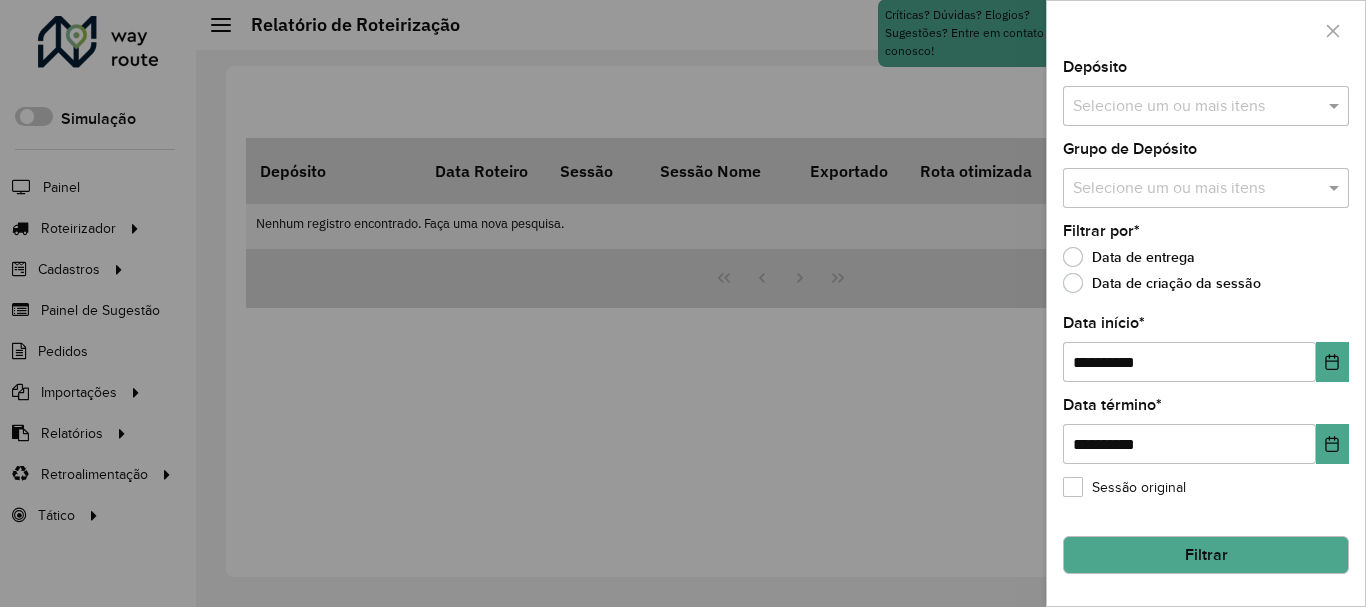 click at bounding box center [1196, 107] 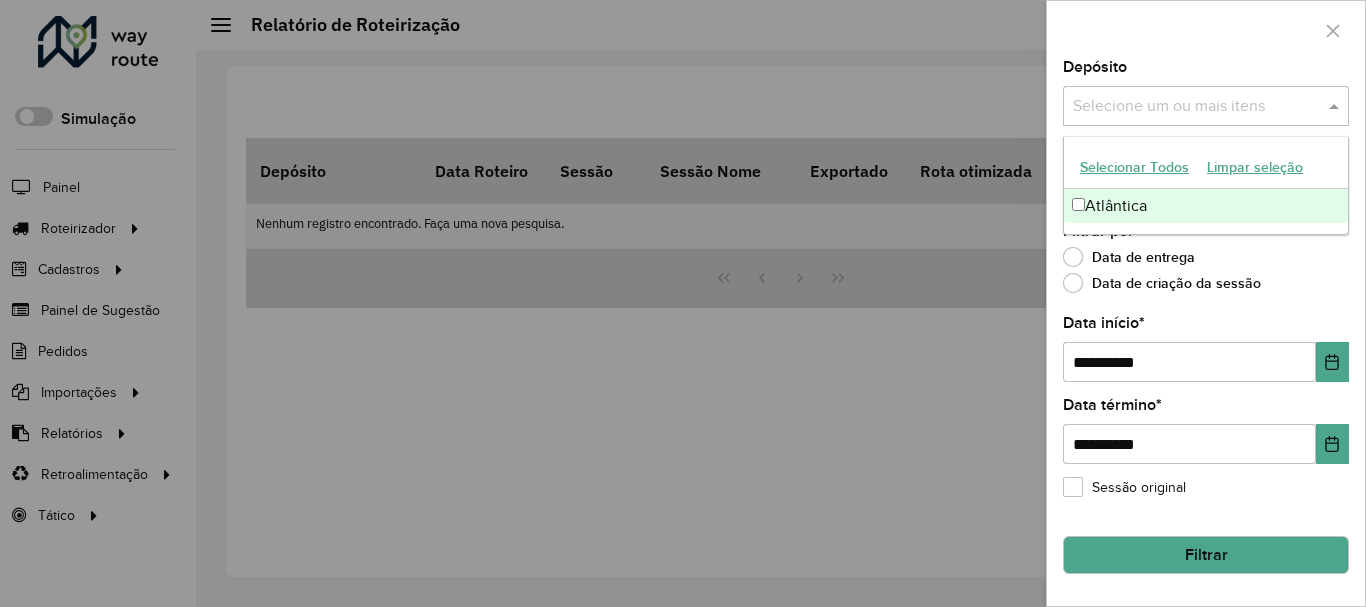click on "Atlântica" at bounding box center [1206, 206] 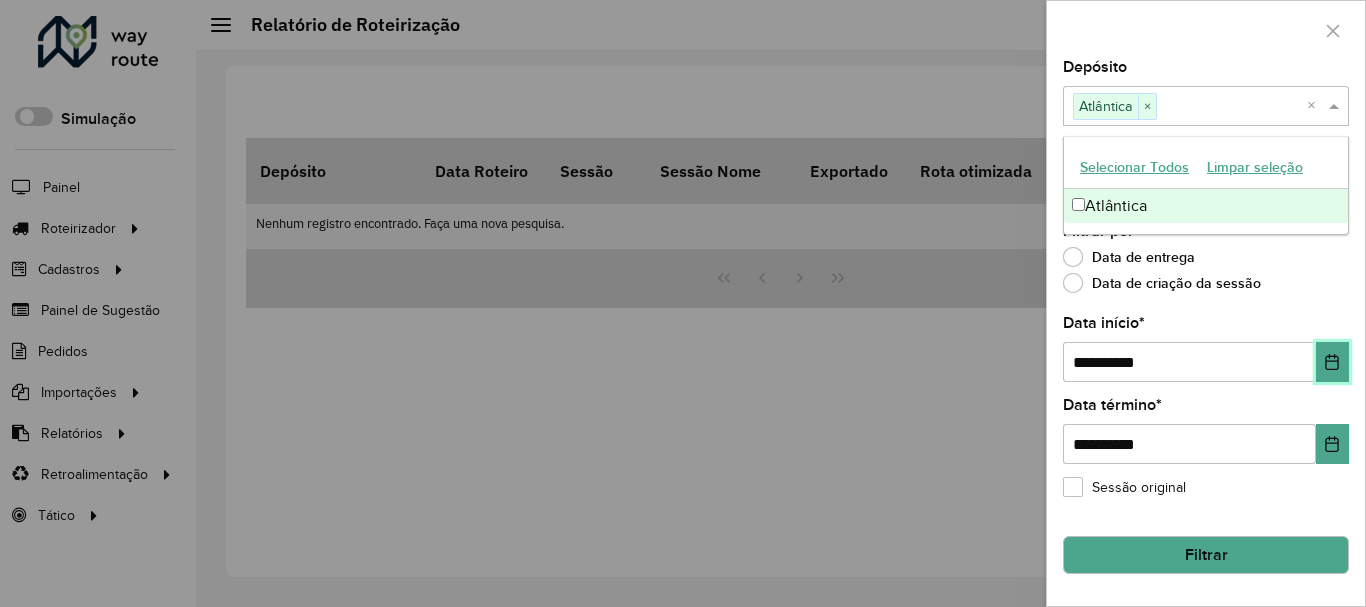 click at bounding box center [1332, 362] 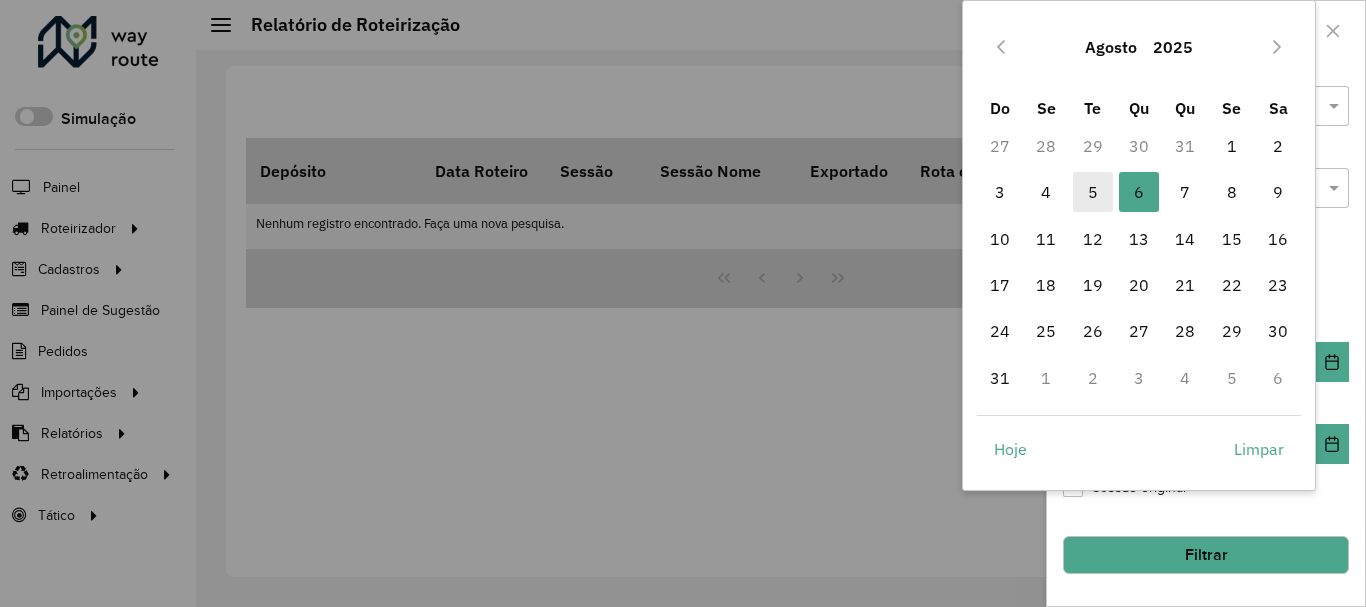 click on "5" at bounding box center (1093, 192) 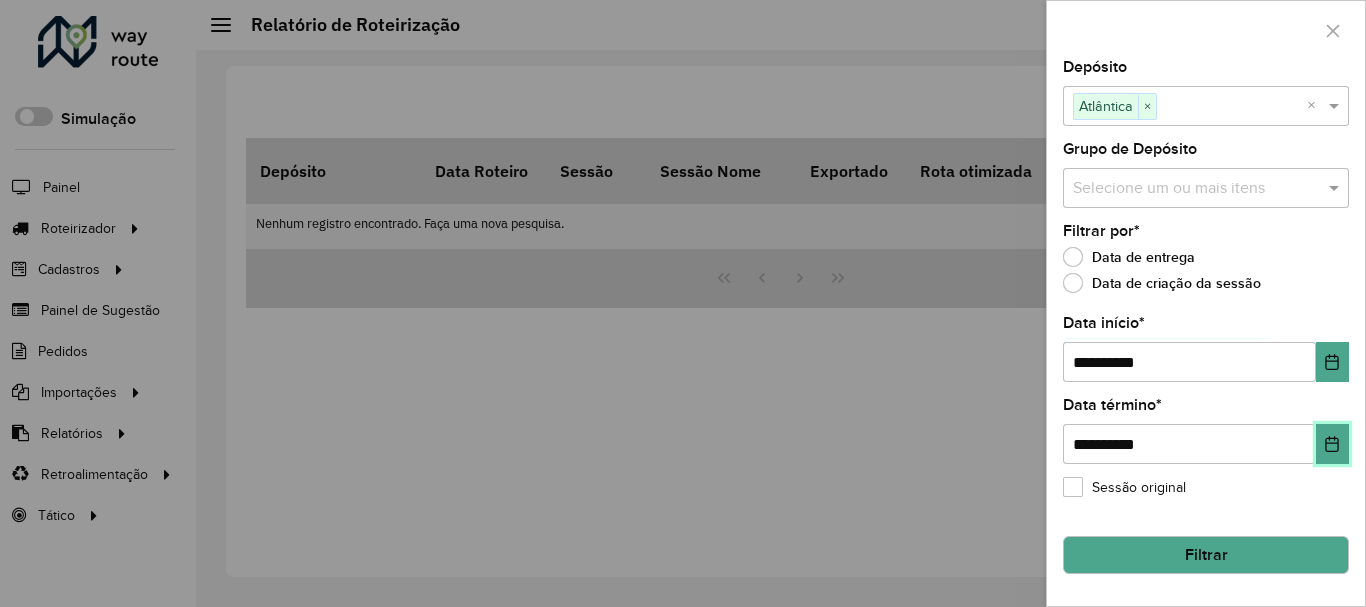 click 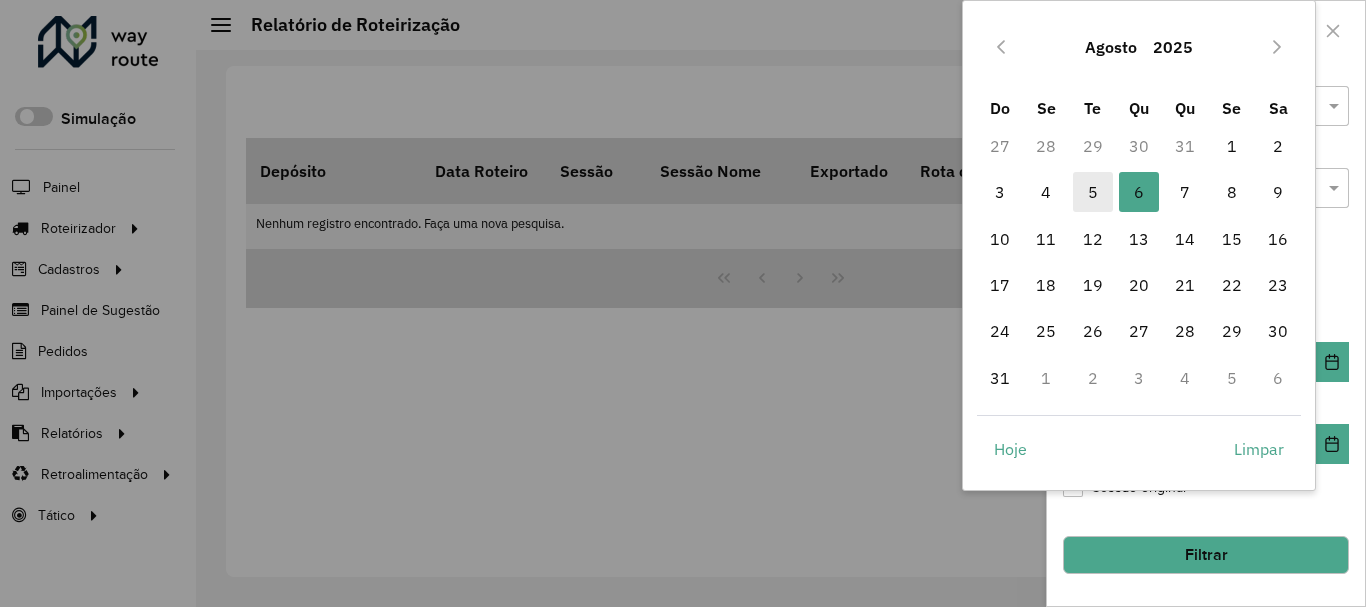 drag, startPoint x: 1091, startPoint y: 177, endPoint x: 1101, endPoint y: 208, distance: 32.572994 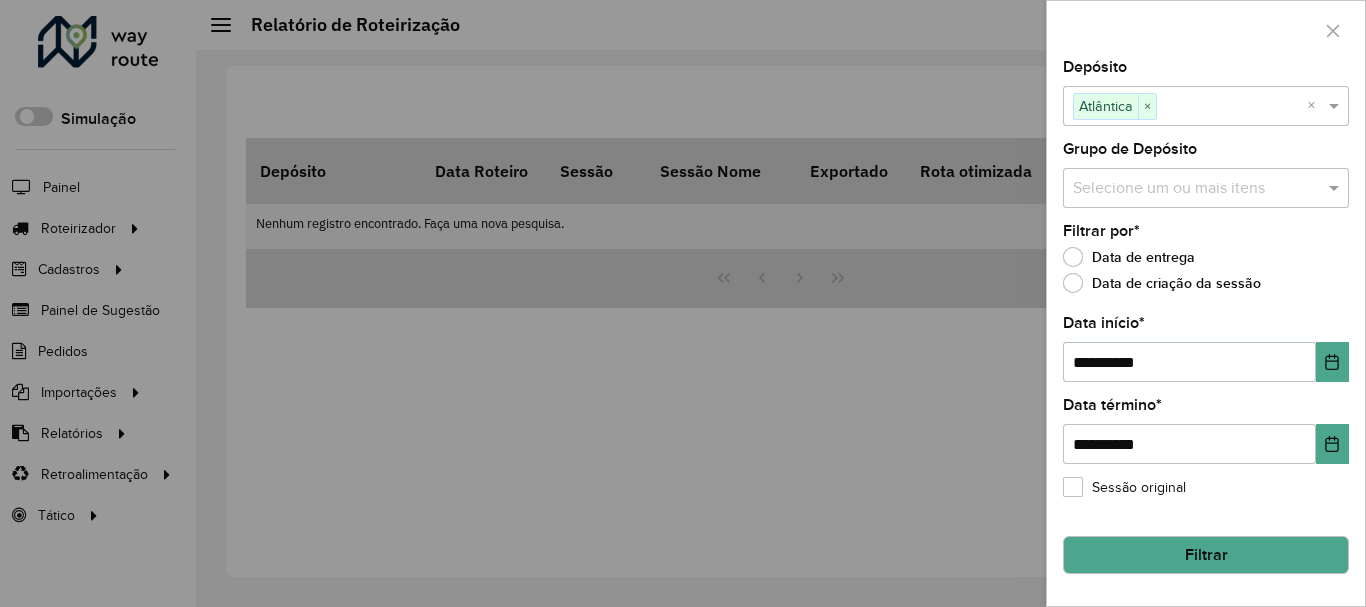 click on "Filtrar" 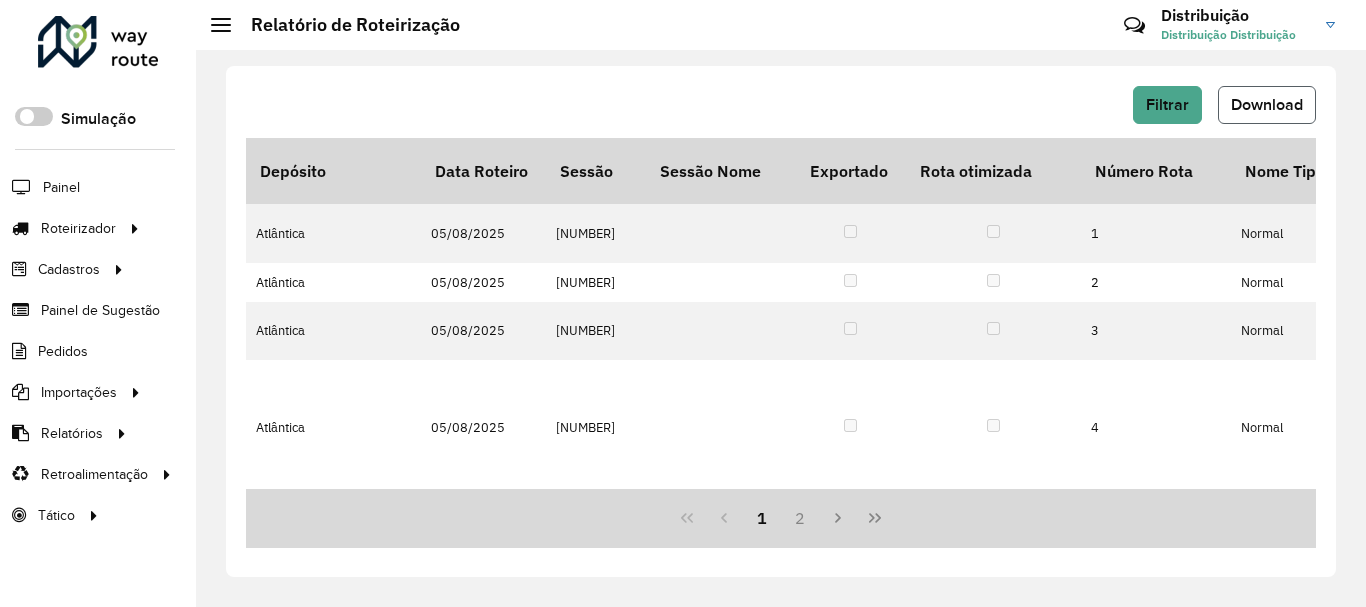 click on "Download" 